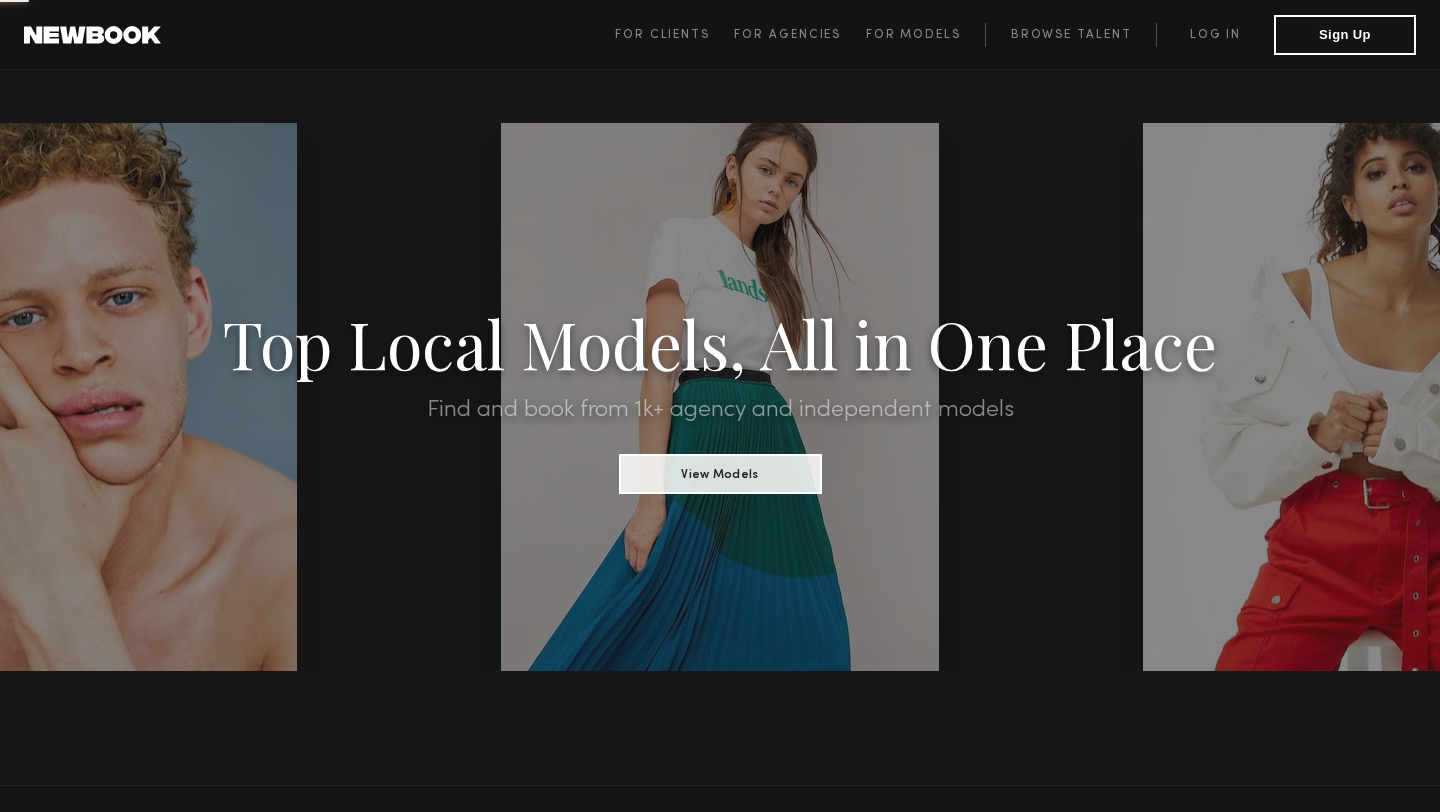 scroll, scrollTop: 0, scrollLeft: 0, axis: both 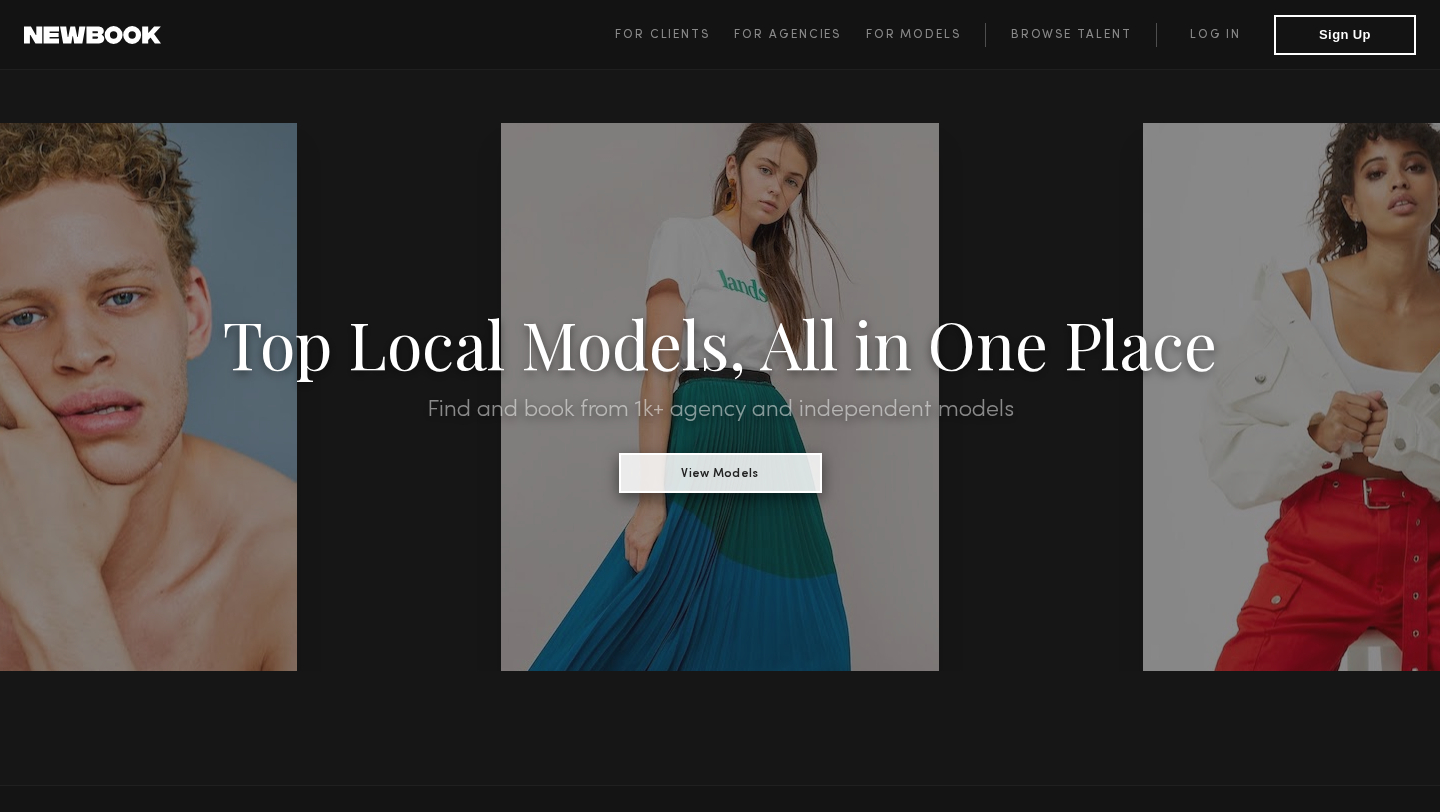 click on "View Models" 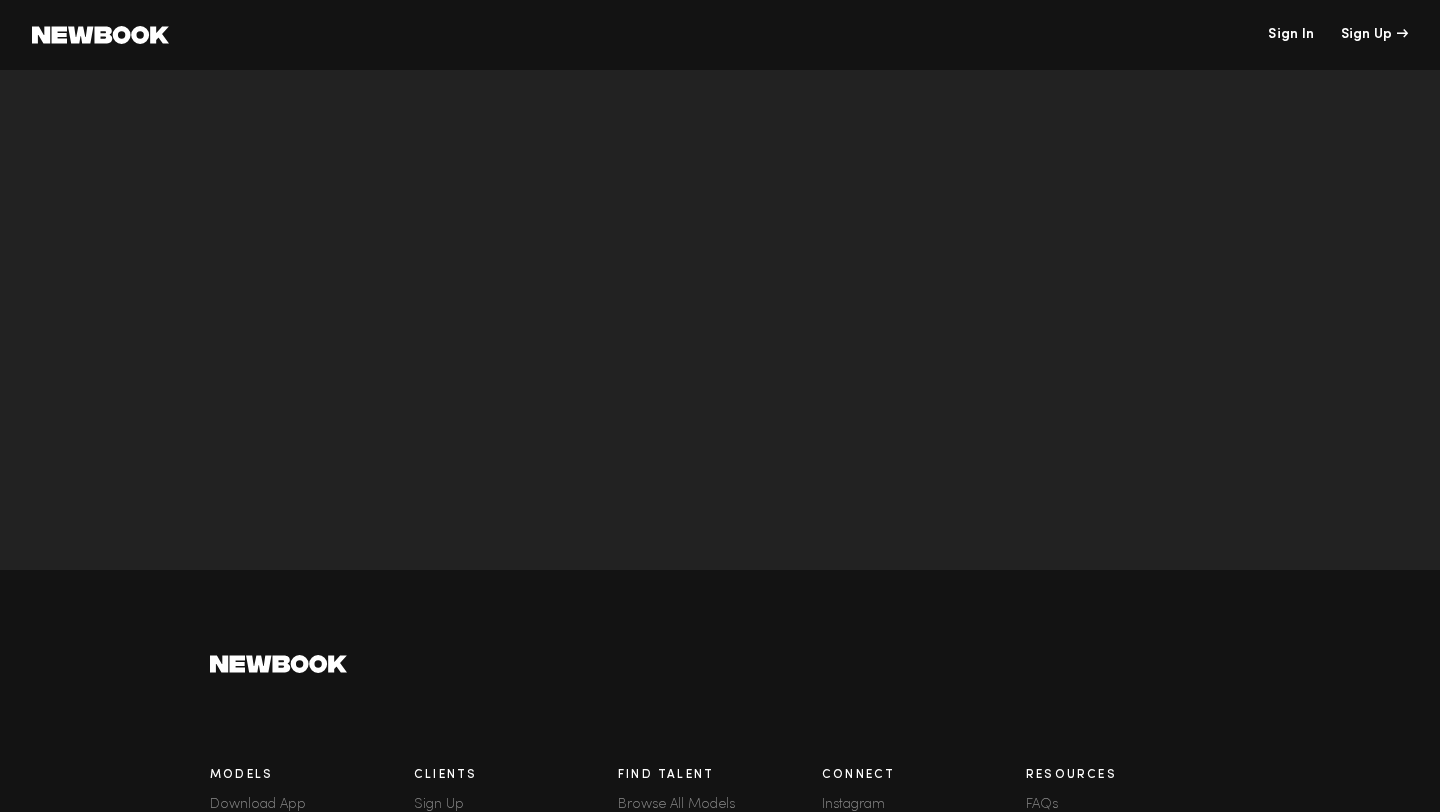 scroll, scrollTop: 14623, scrollLeft: 0, axis: vertical 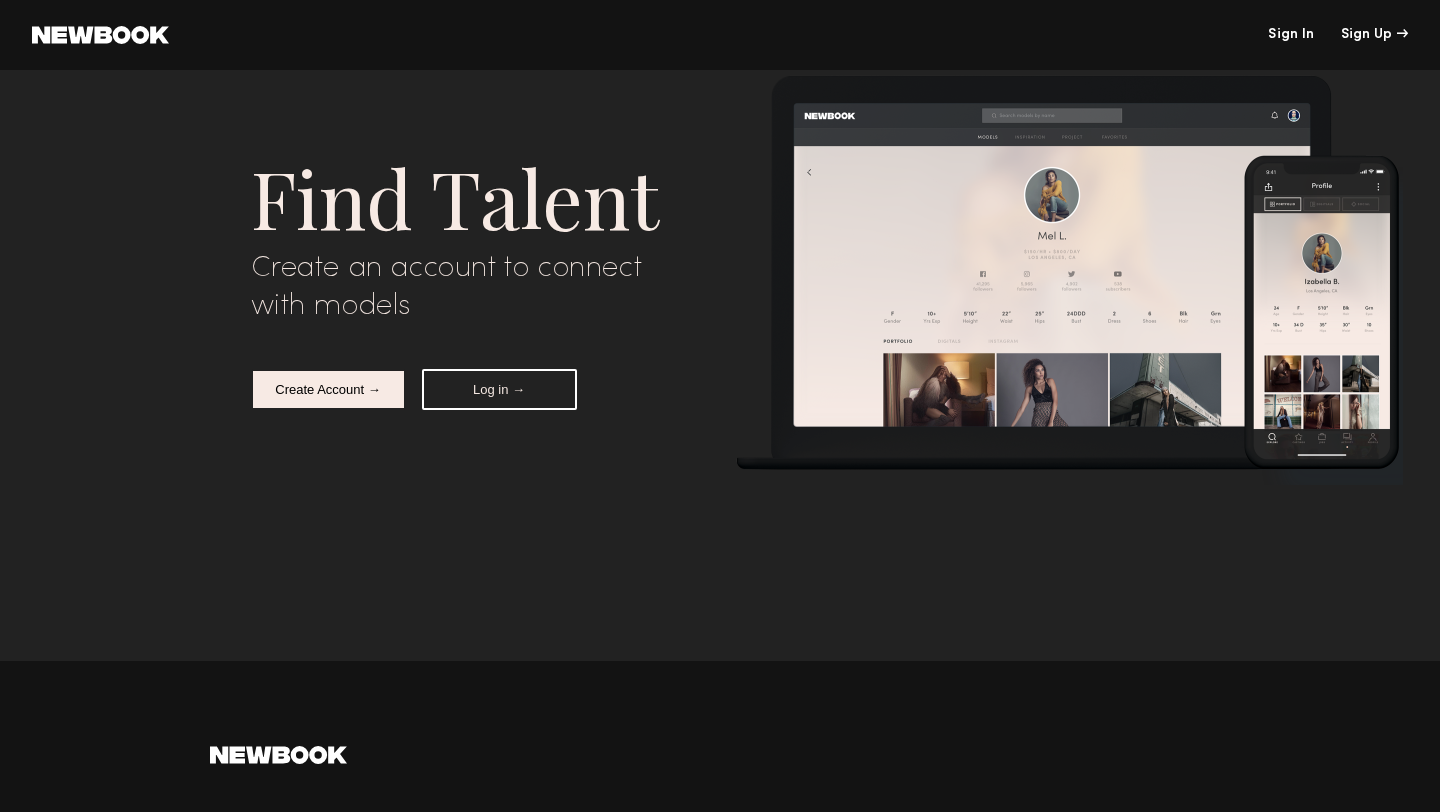 click on "Create Account →" 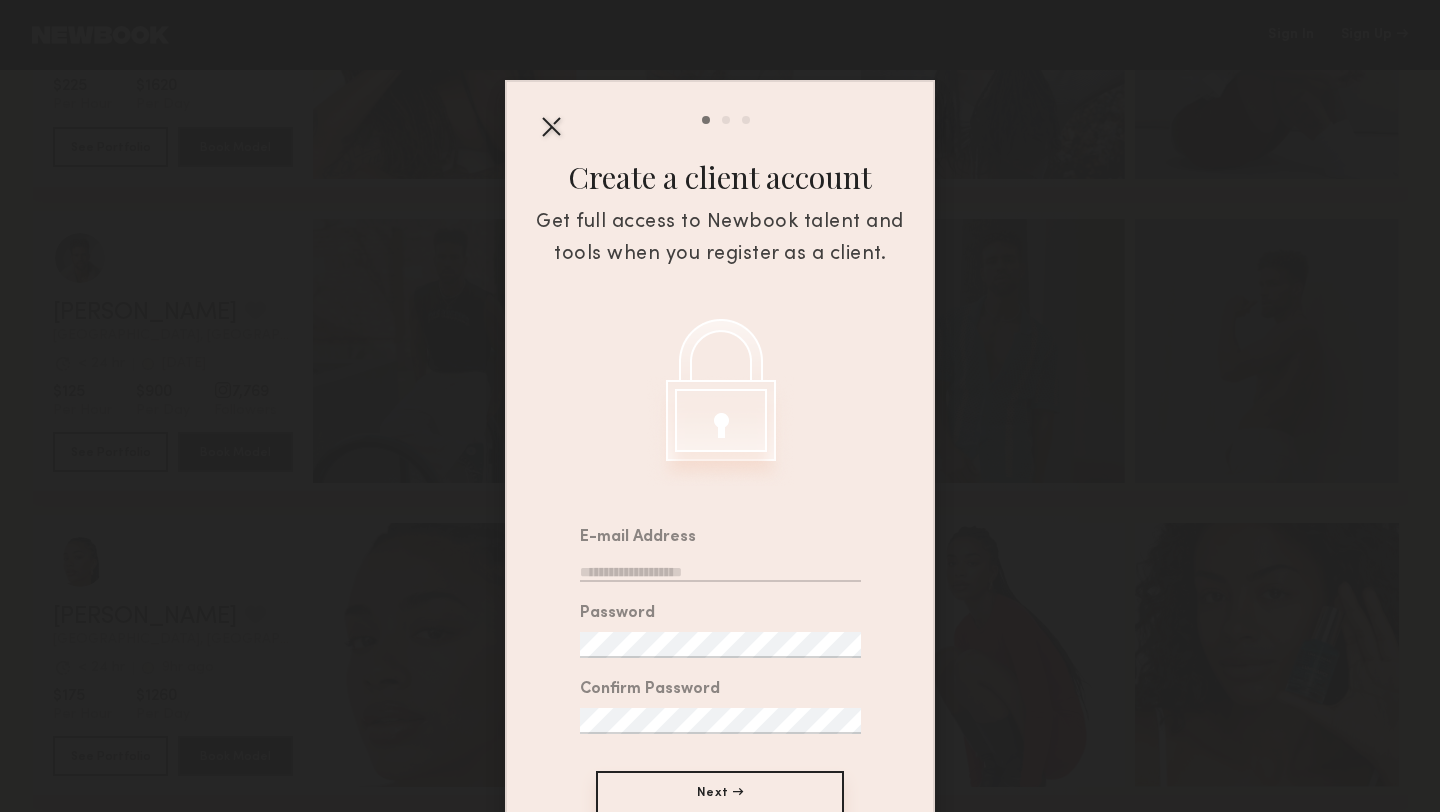 click 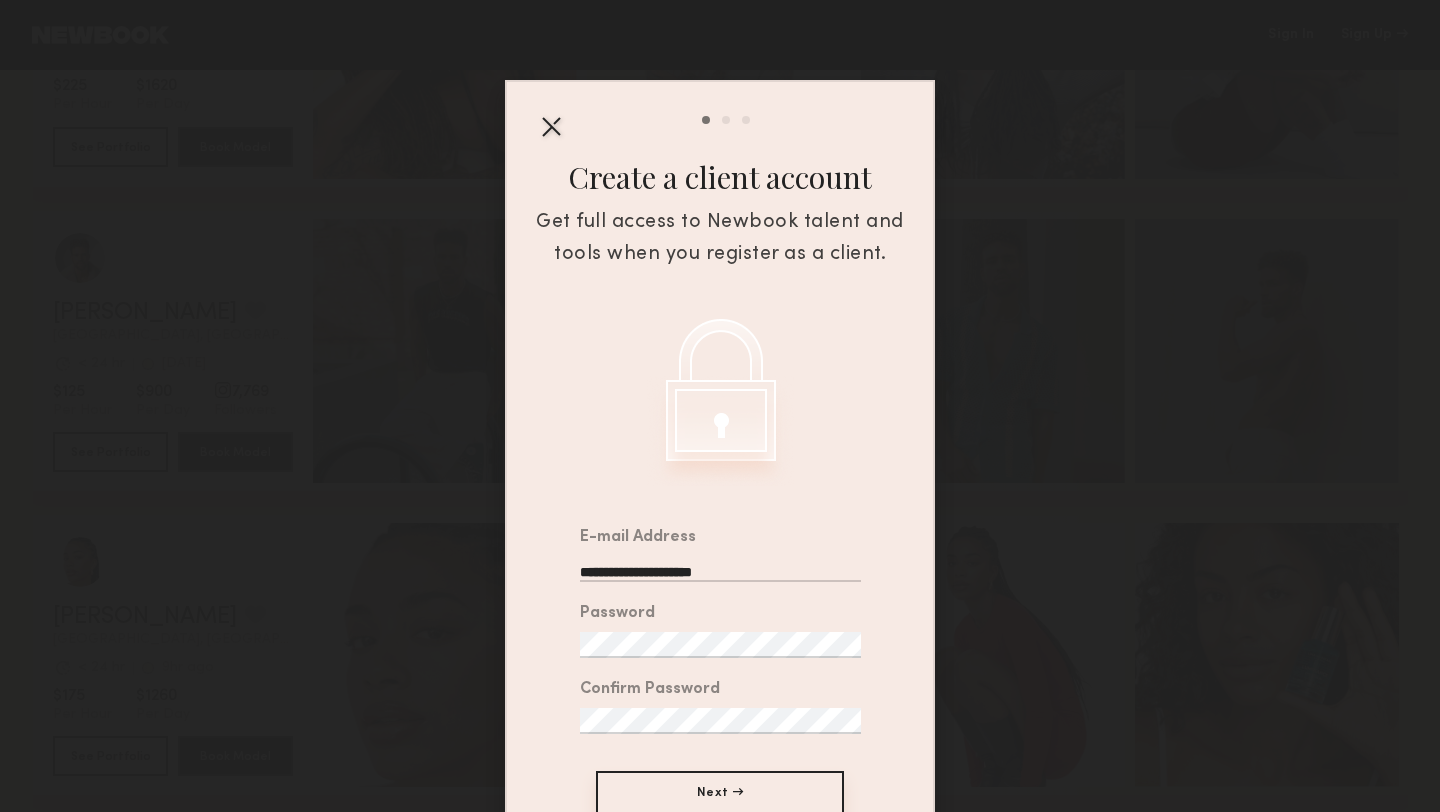 type on "**********" 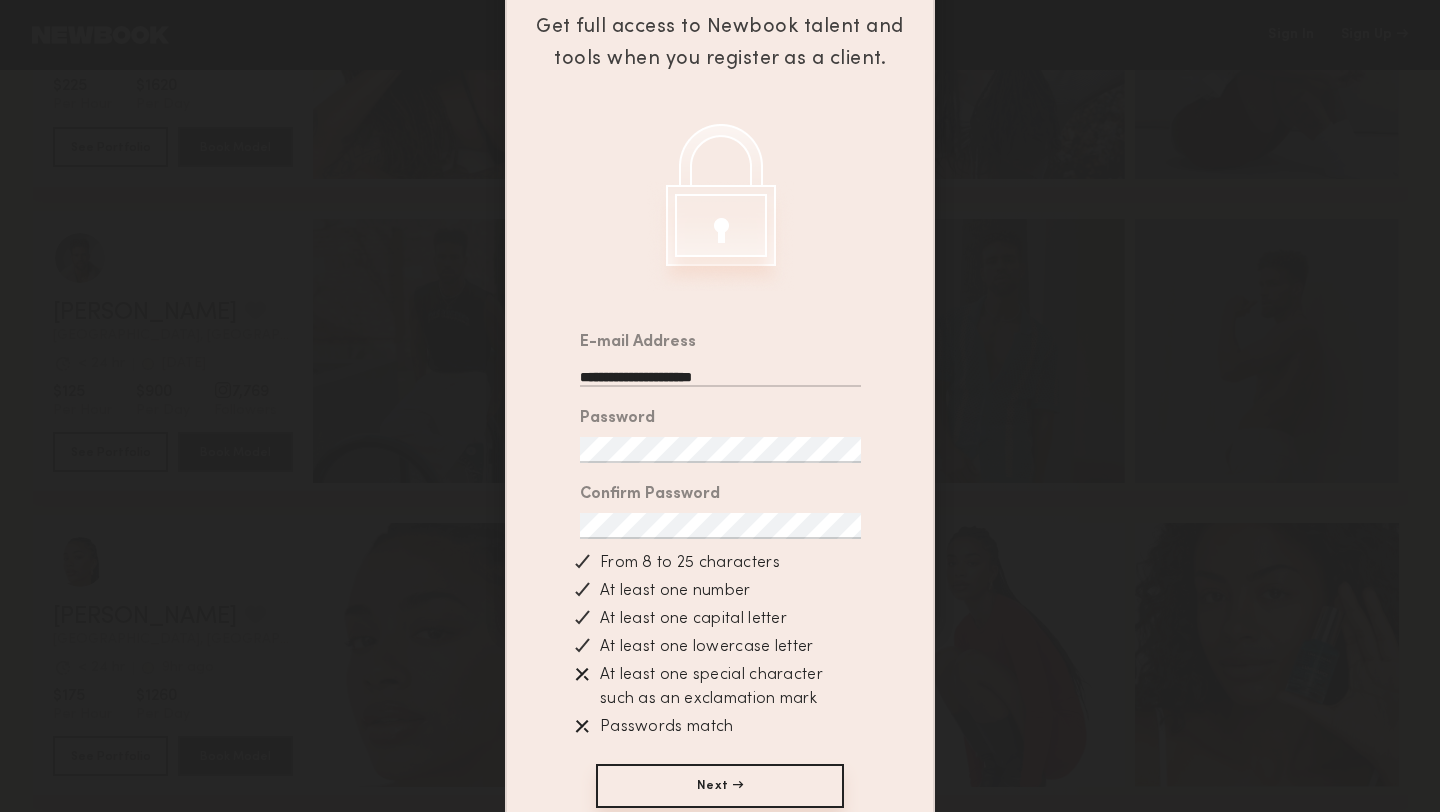scroll, scrollTop: 197, scrollLeft: 0, axis: vertical 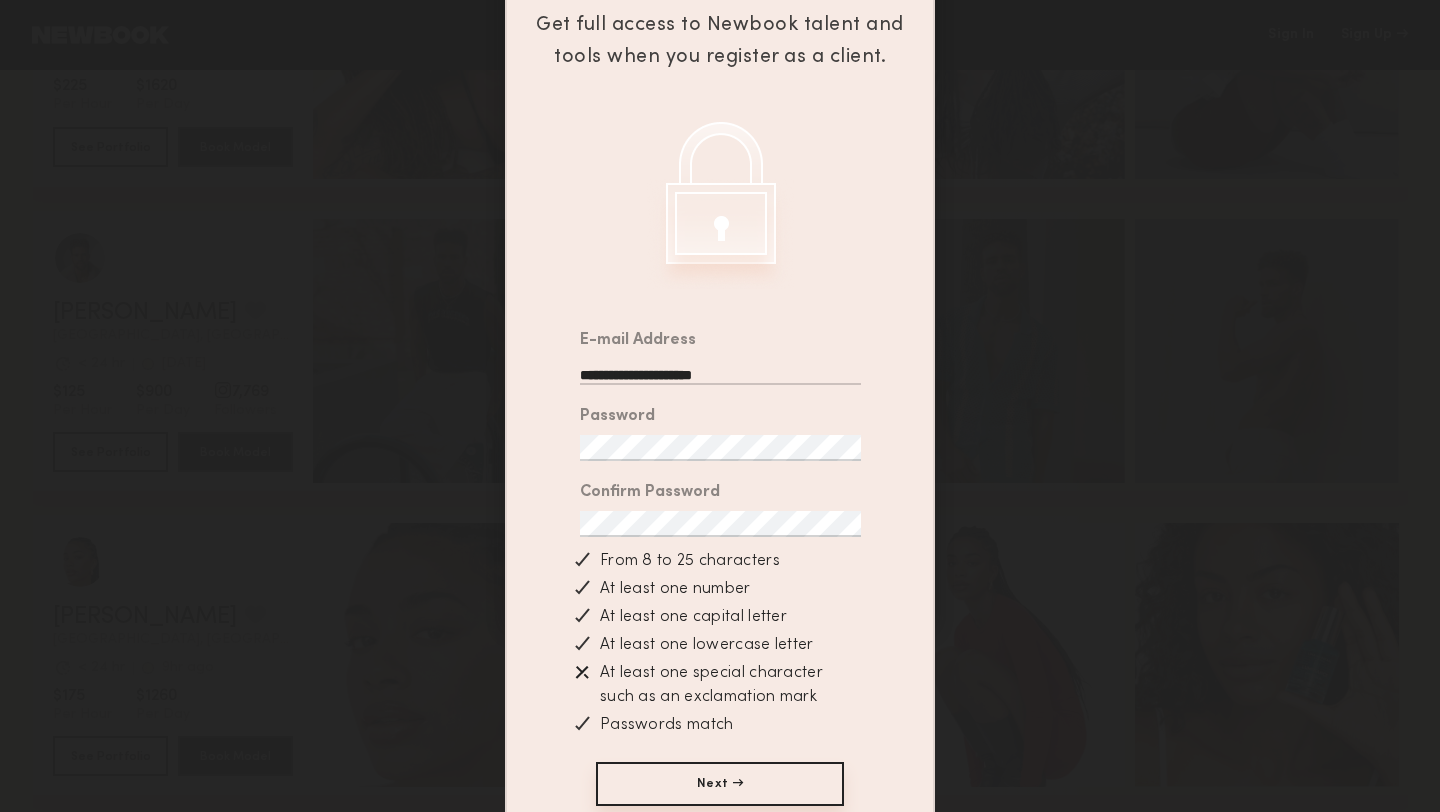 click on "Next →" 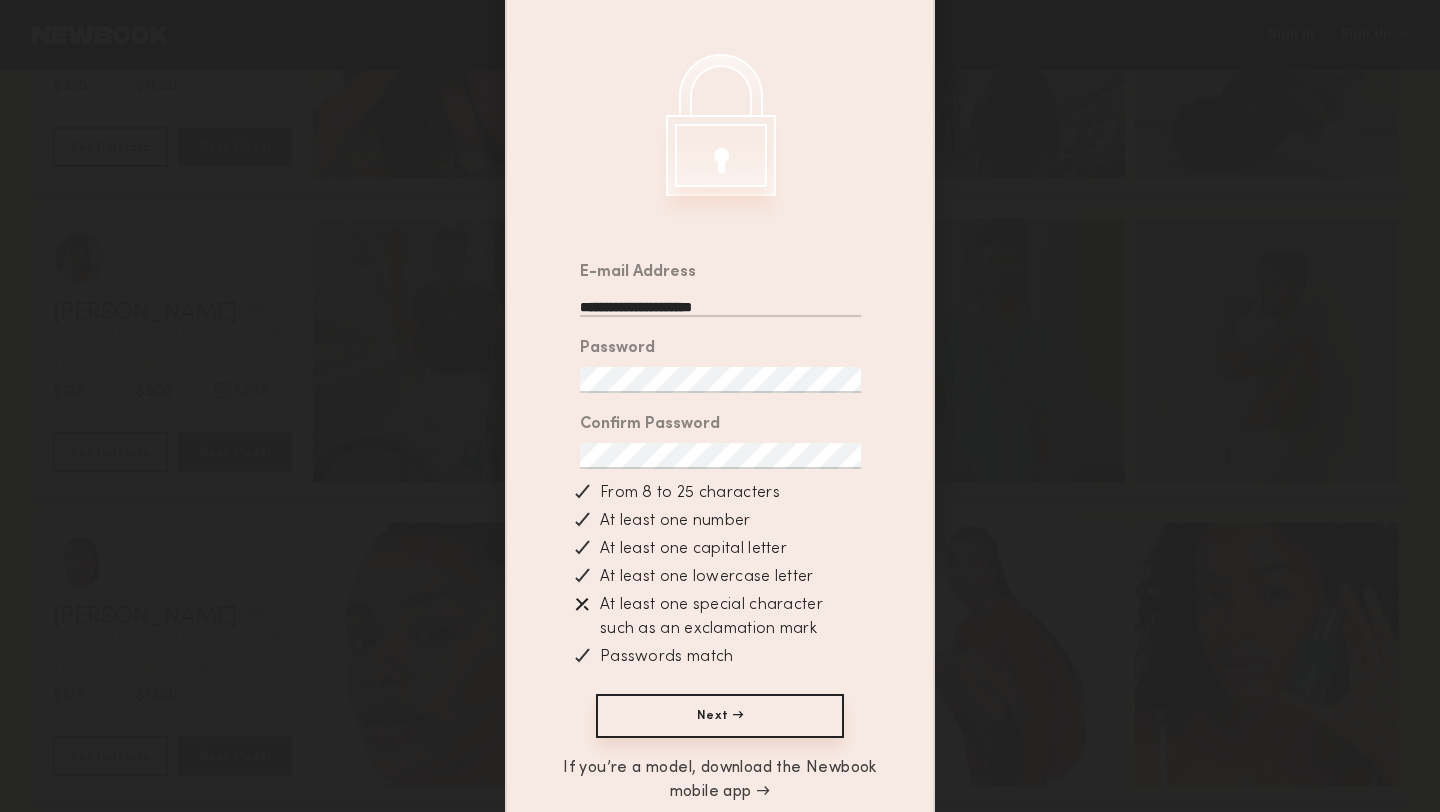 scroll, scrollTop: 267, scrollLeft: 0, axis: vertical 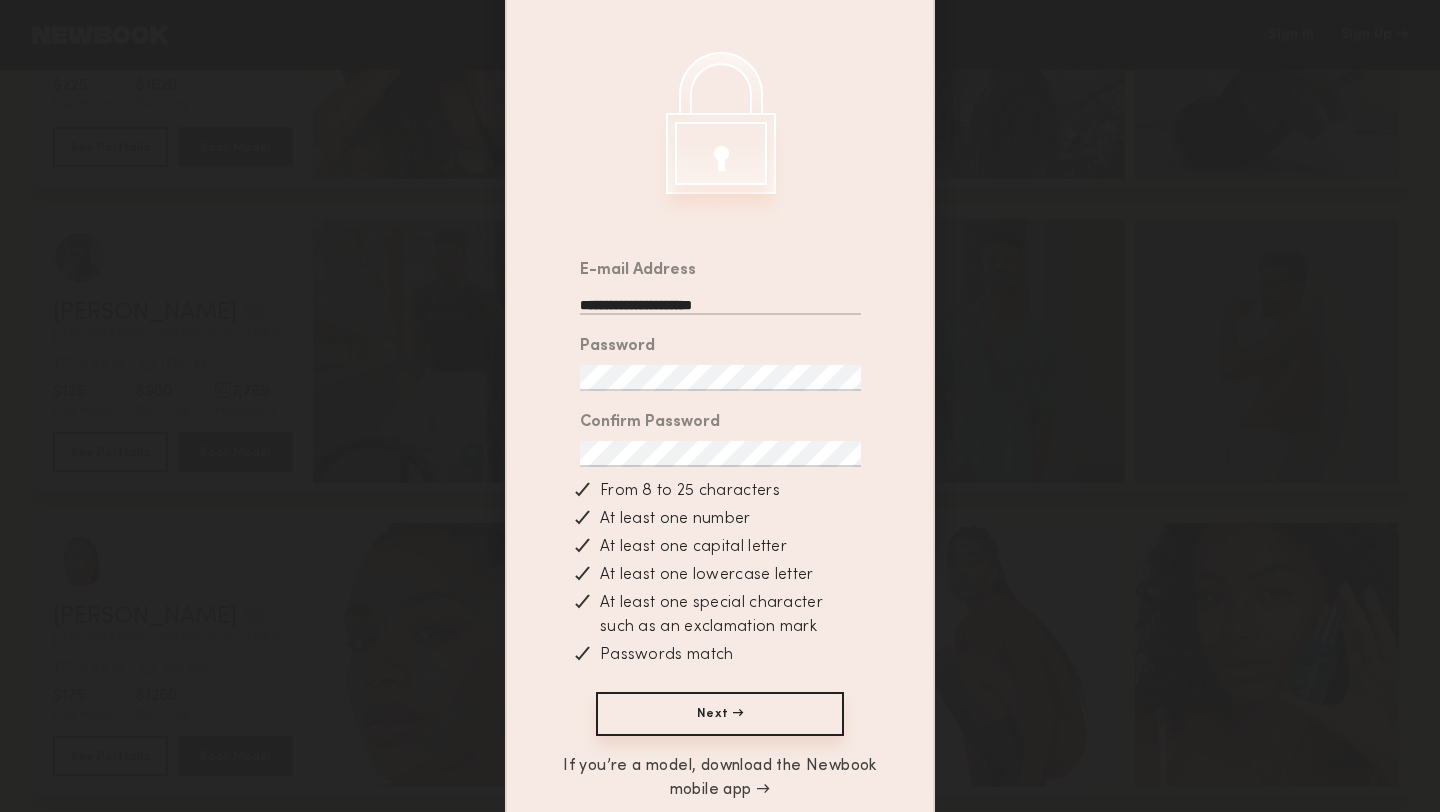 click on "Next →" 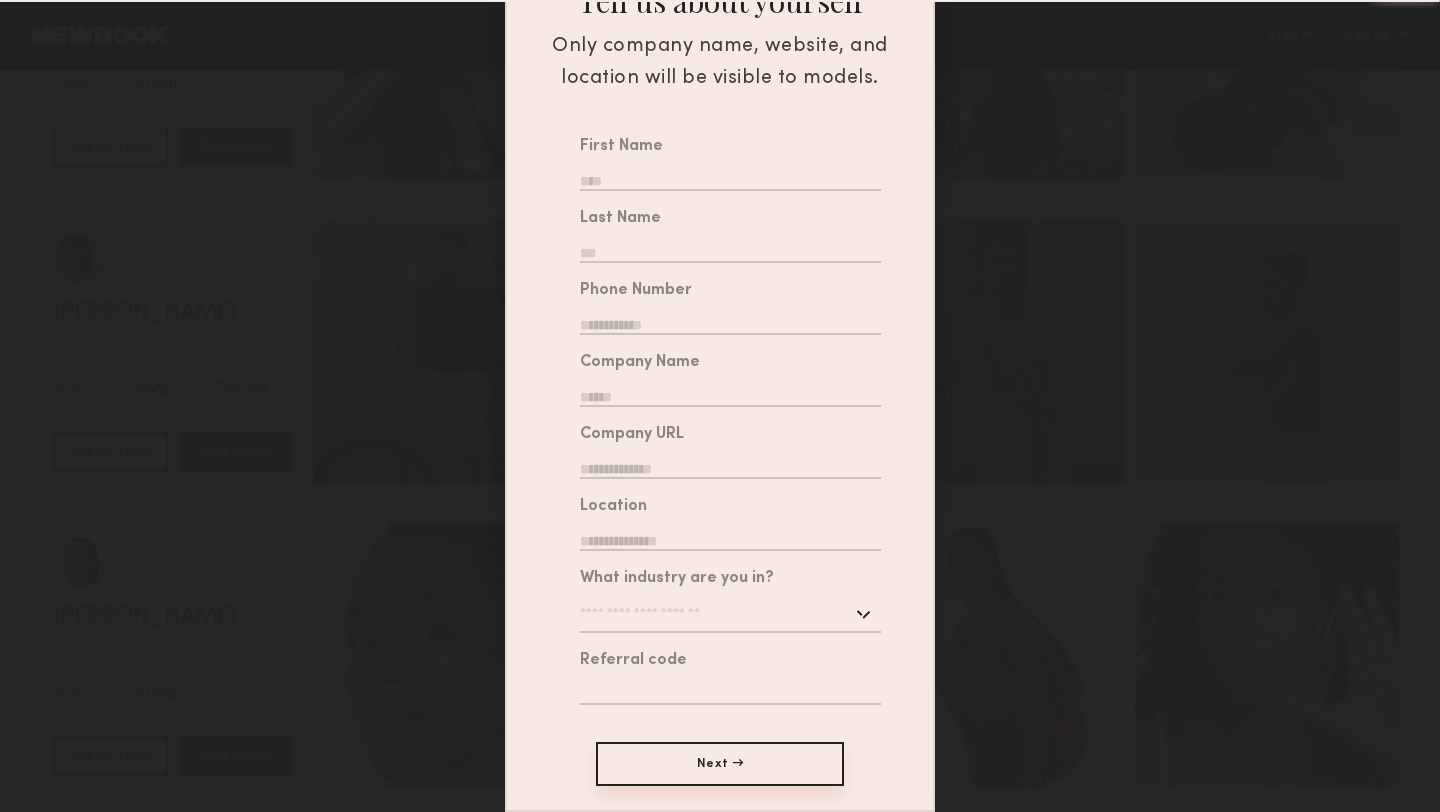 scroll, scrollTop: 181, scrollLeft: 0, axis: vertical 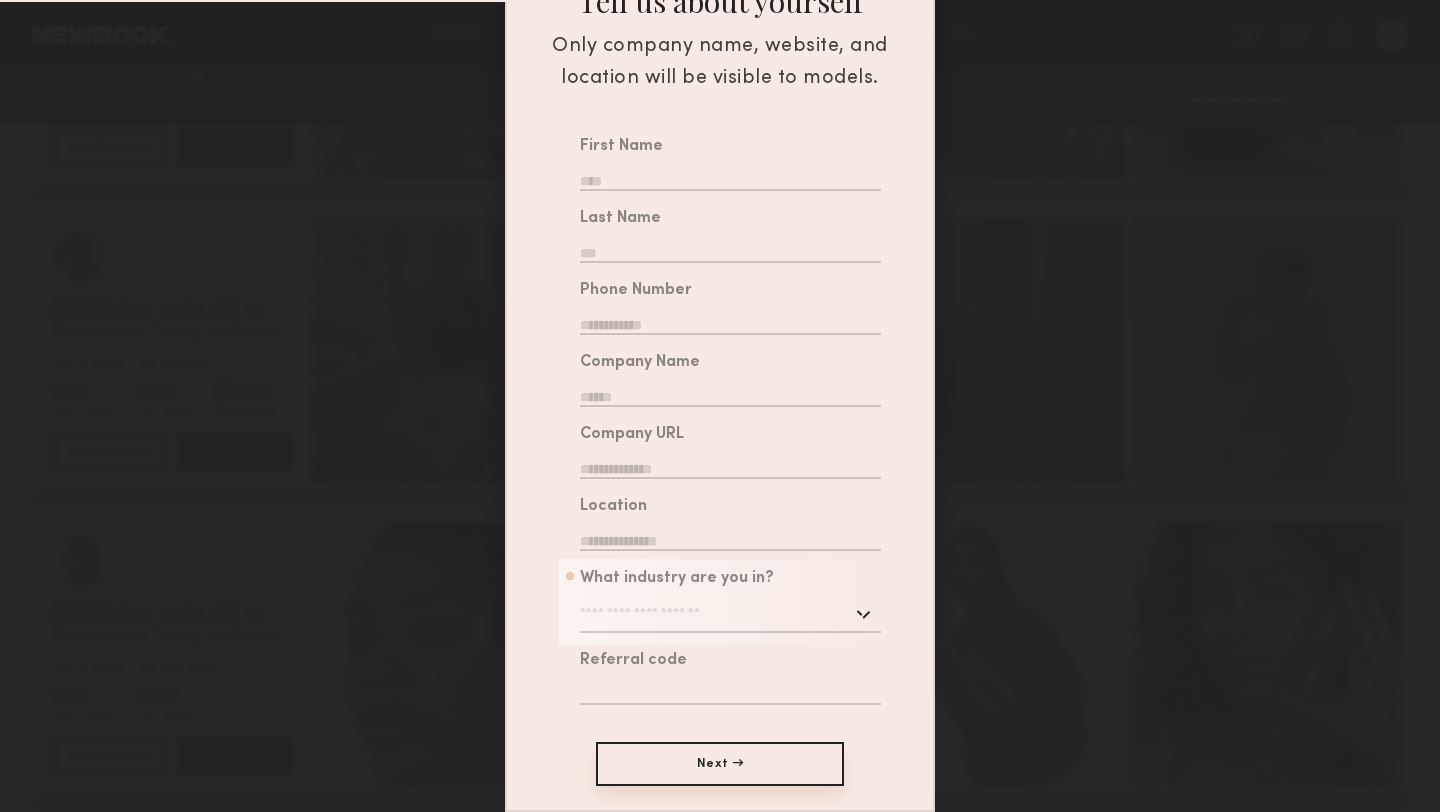 click 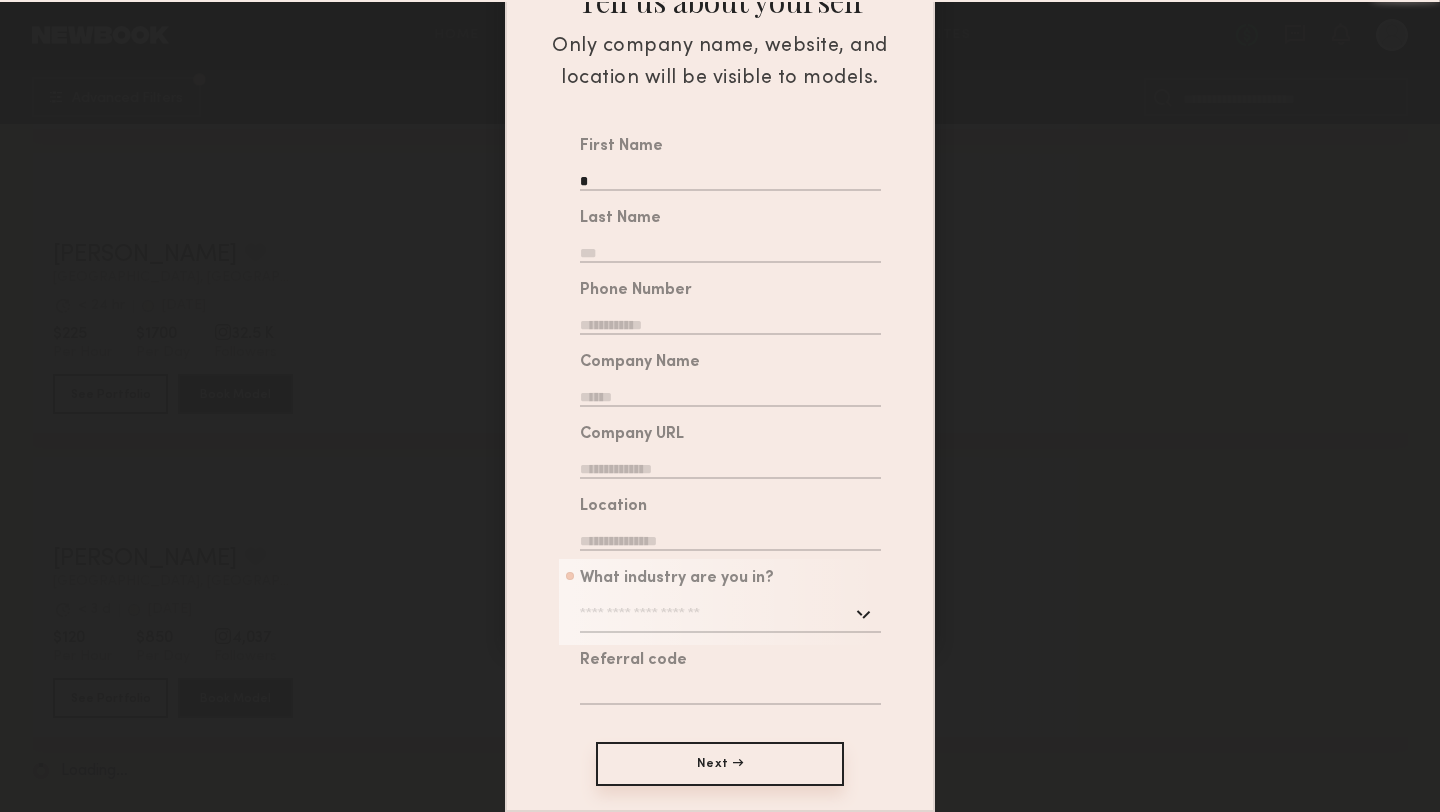 scroll, scrollTop: 3285, scrollLeft: 0, axis: vertical 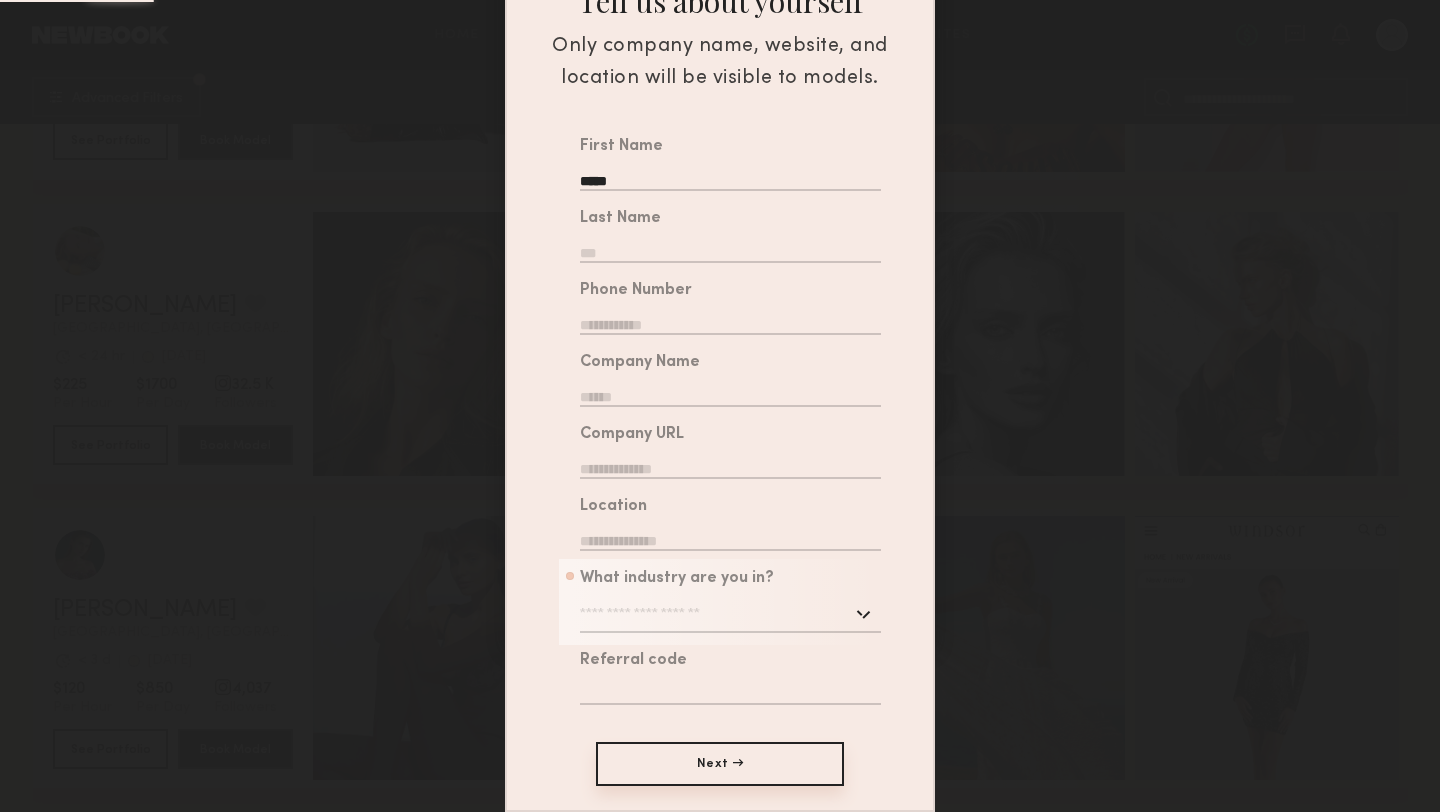 type on "*****" 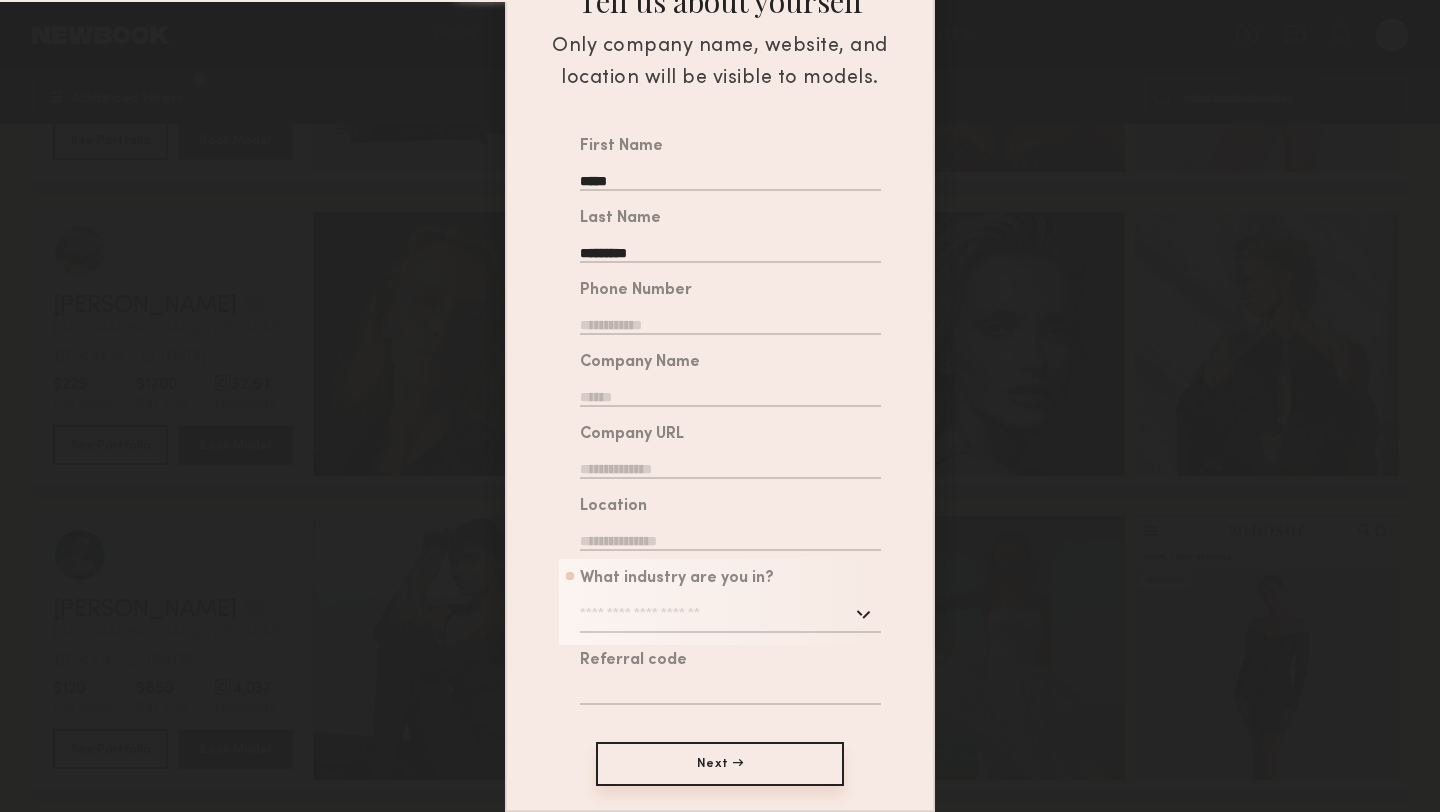 type on "*********" 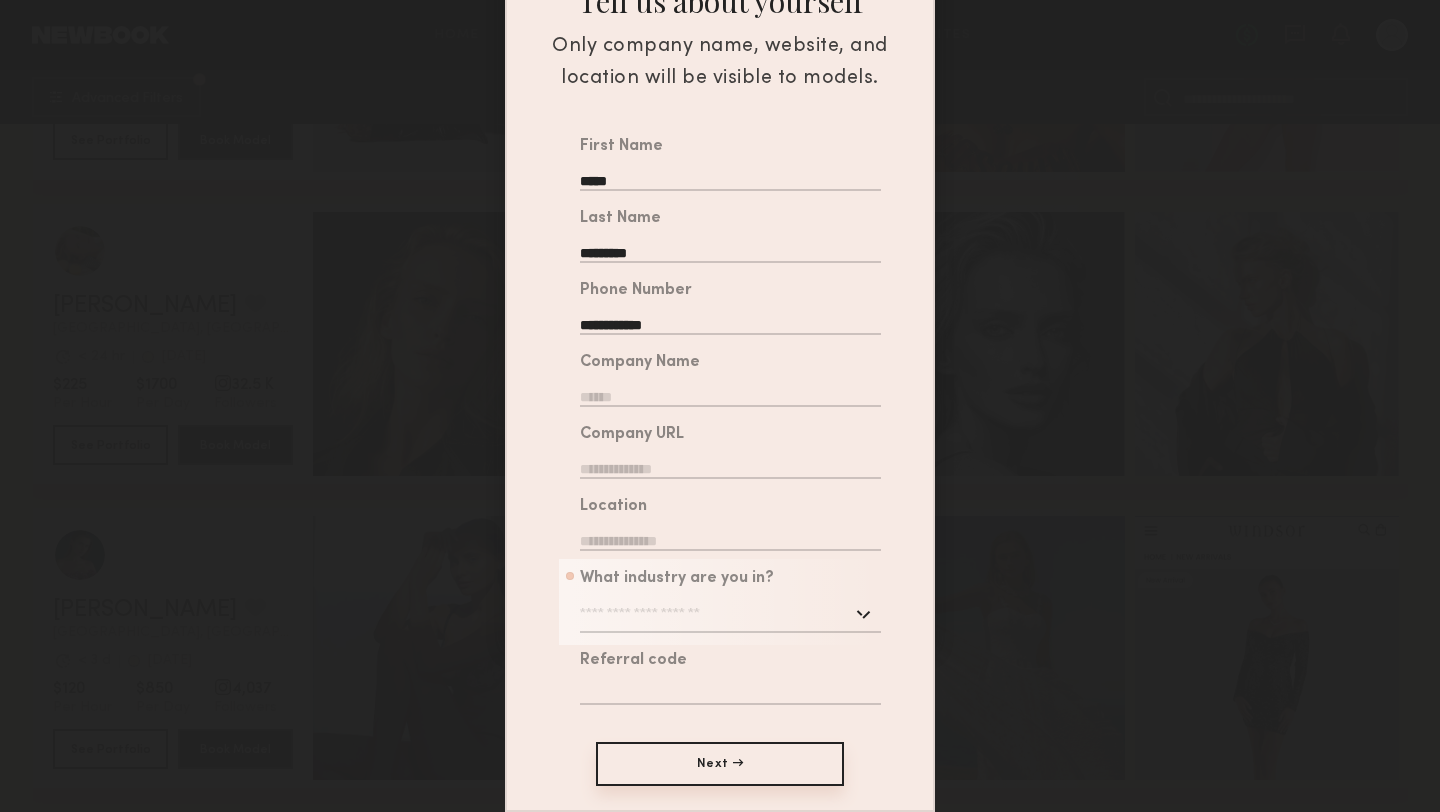 type on "**********" 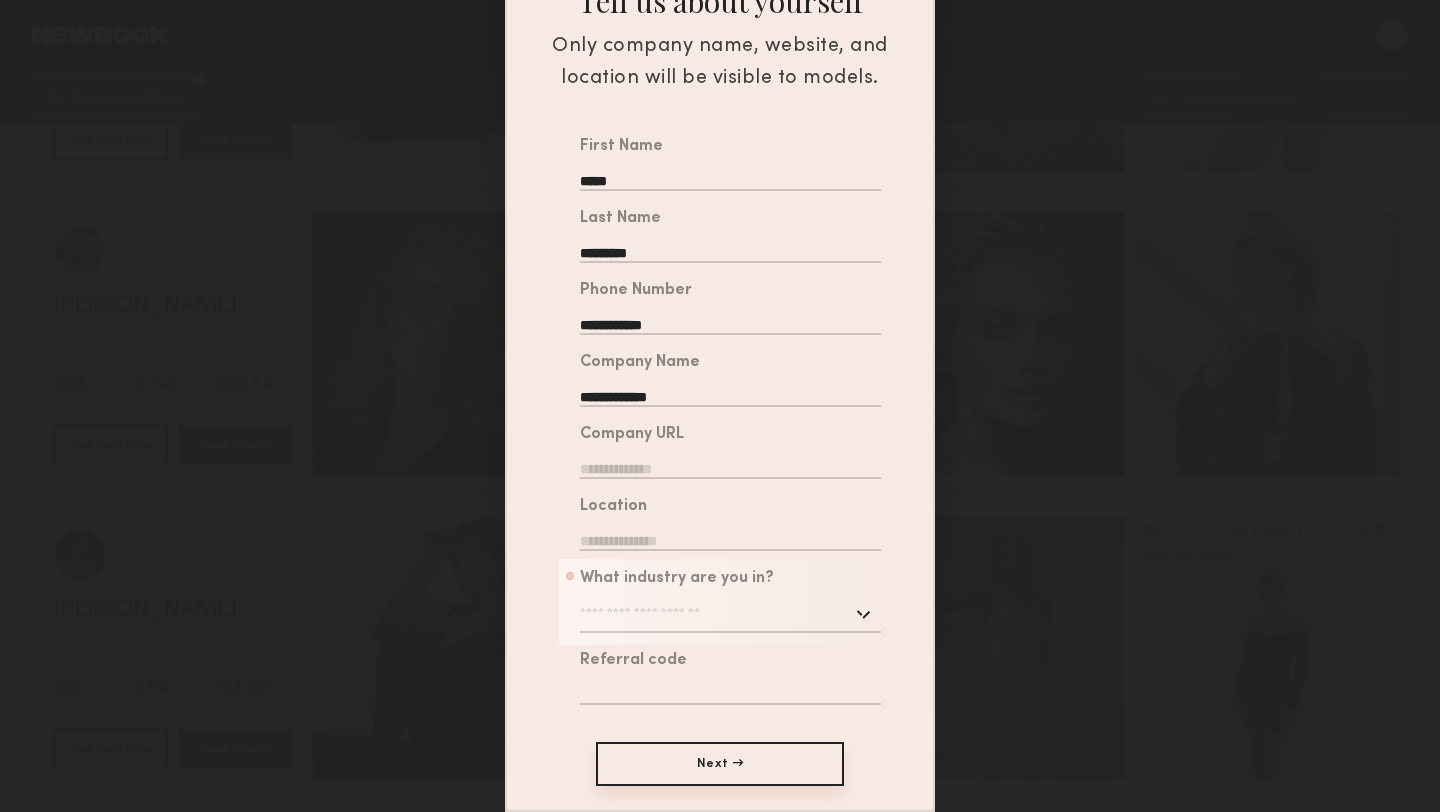 click on "**********" 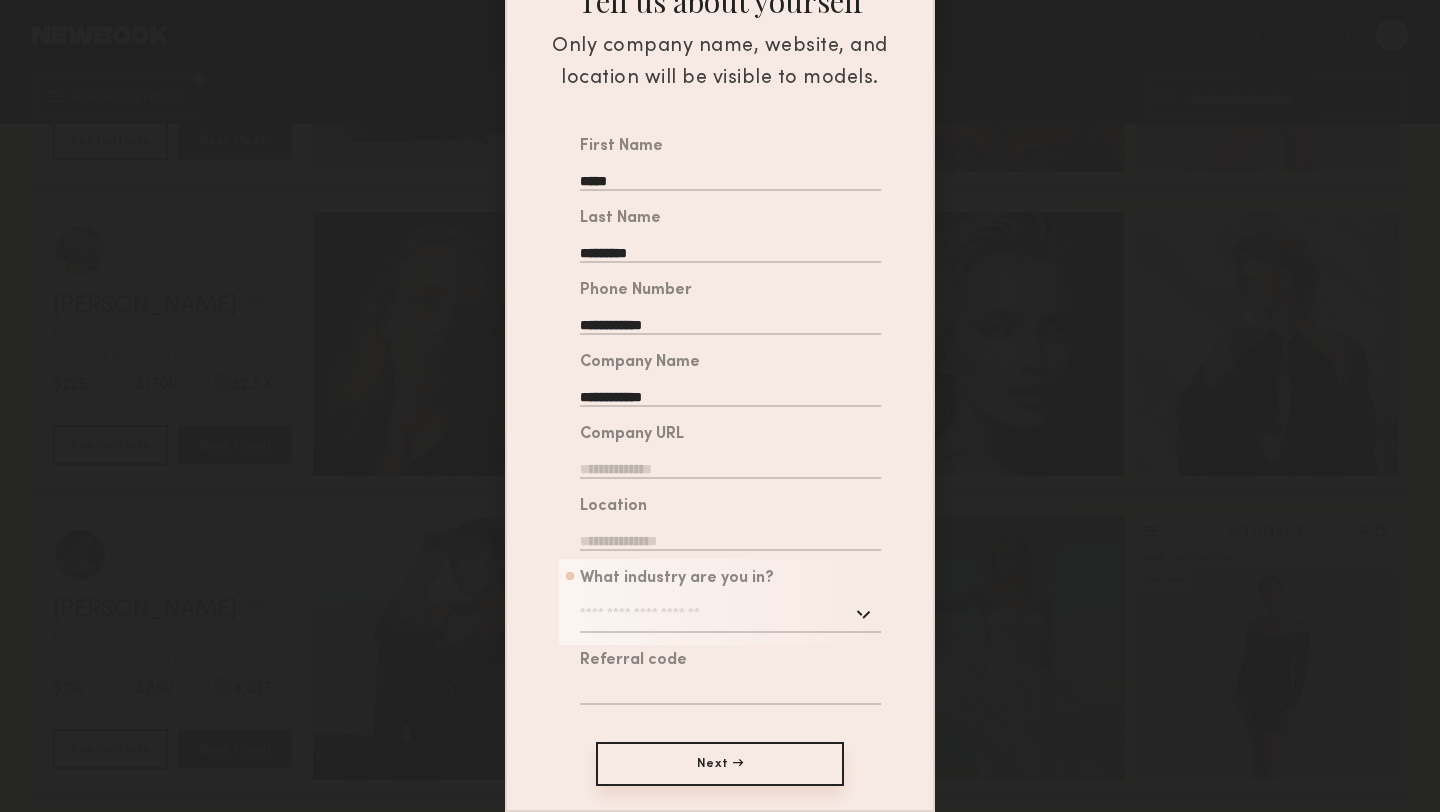 type on "**********" 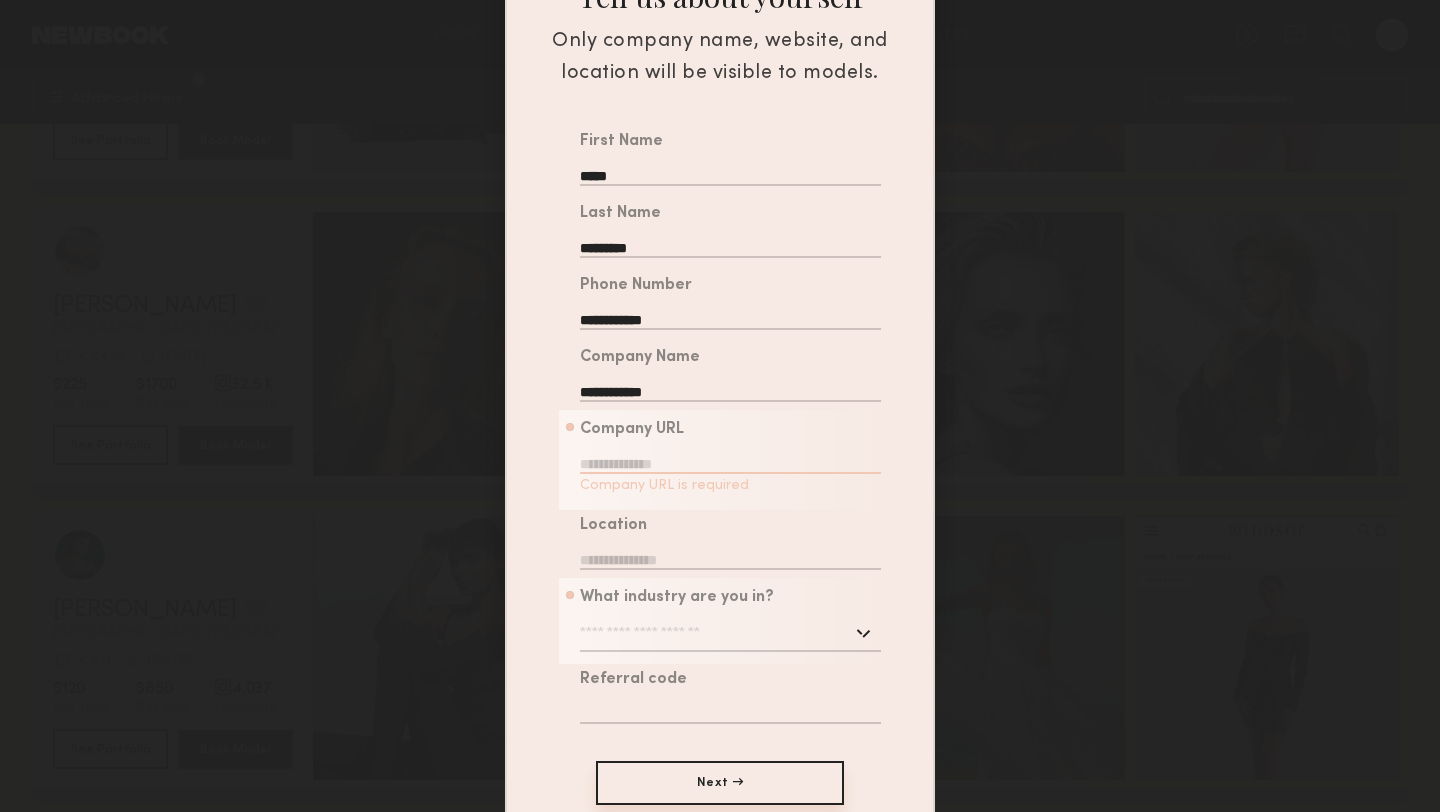 click 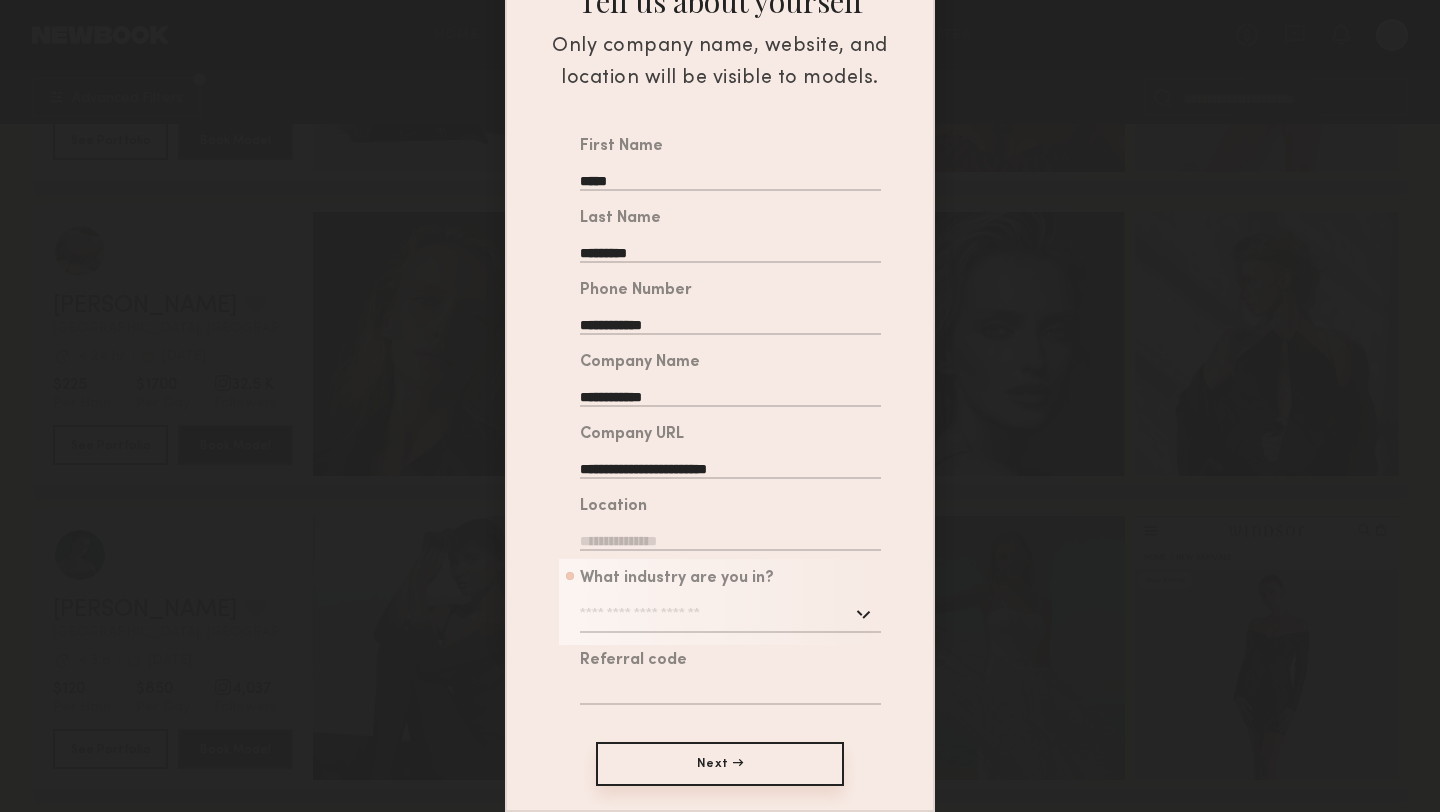 type on "**********" 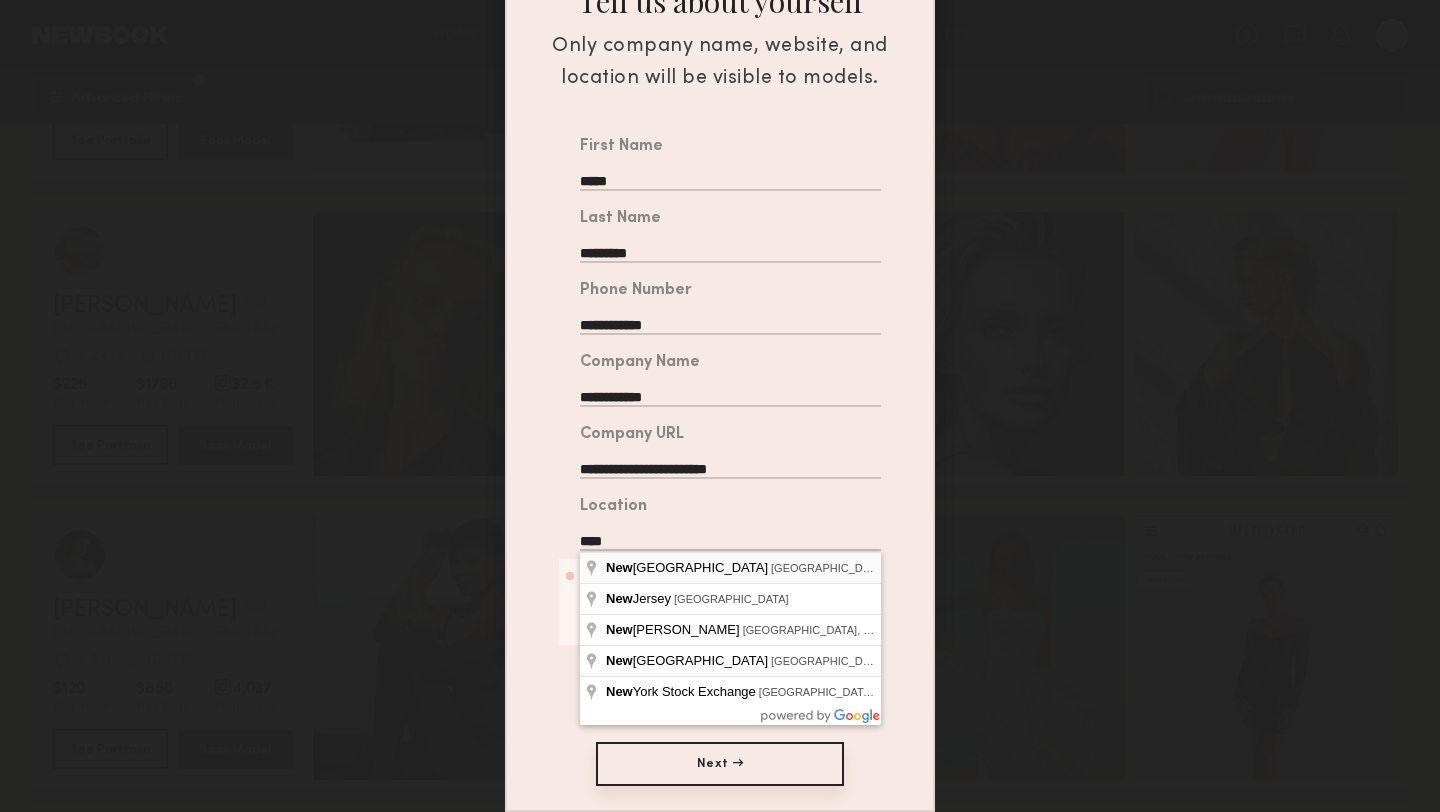 type on "**********" 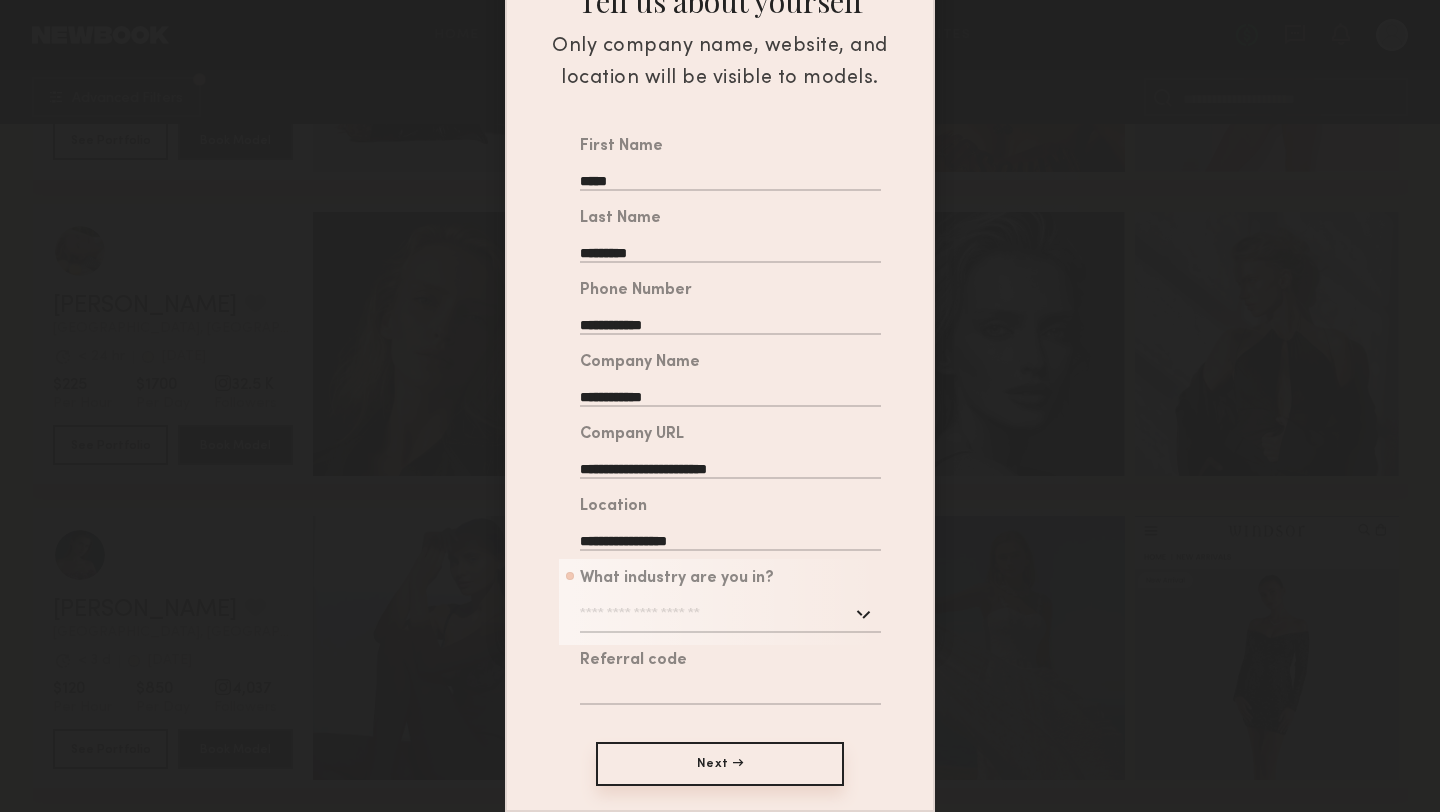 click 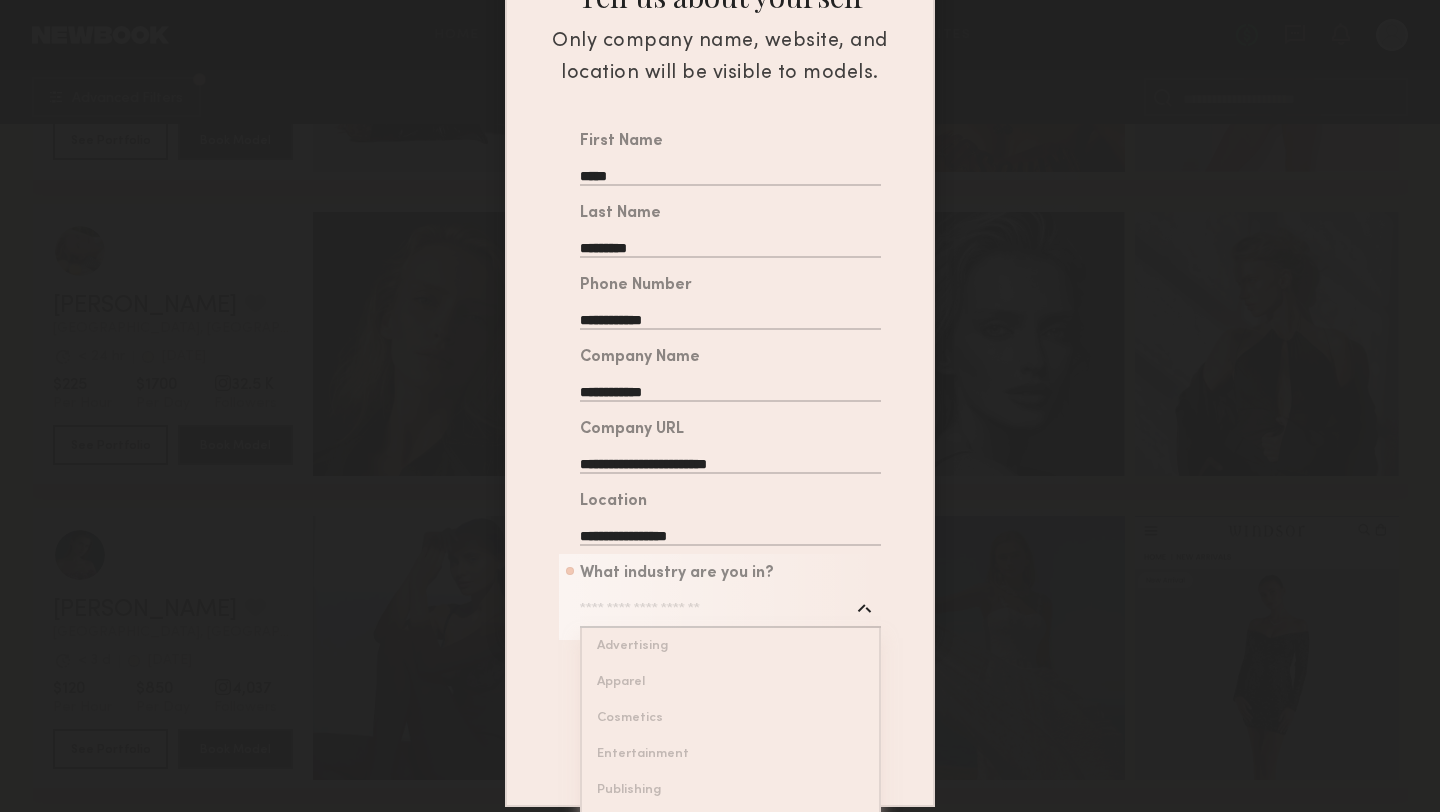 scroll, scrollTop: 234, scrollLeft: 0, axis: vertical 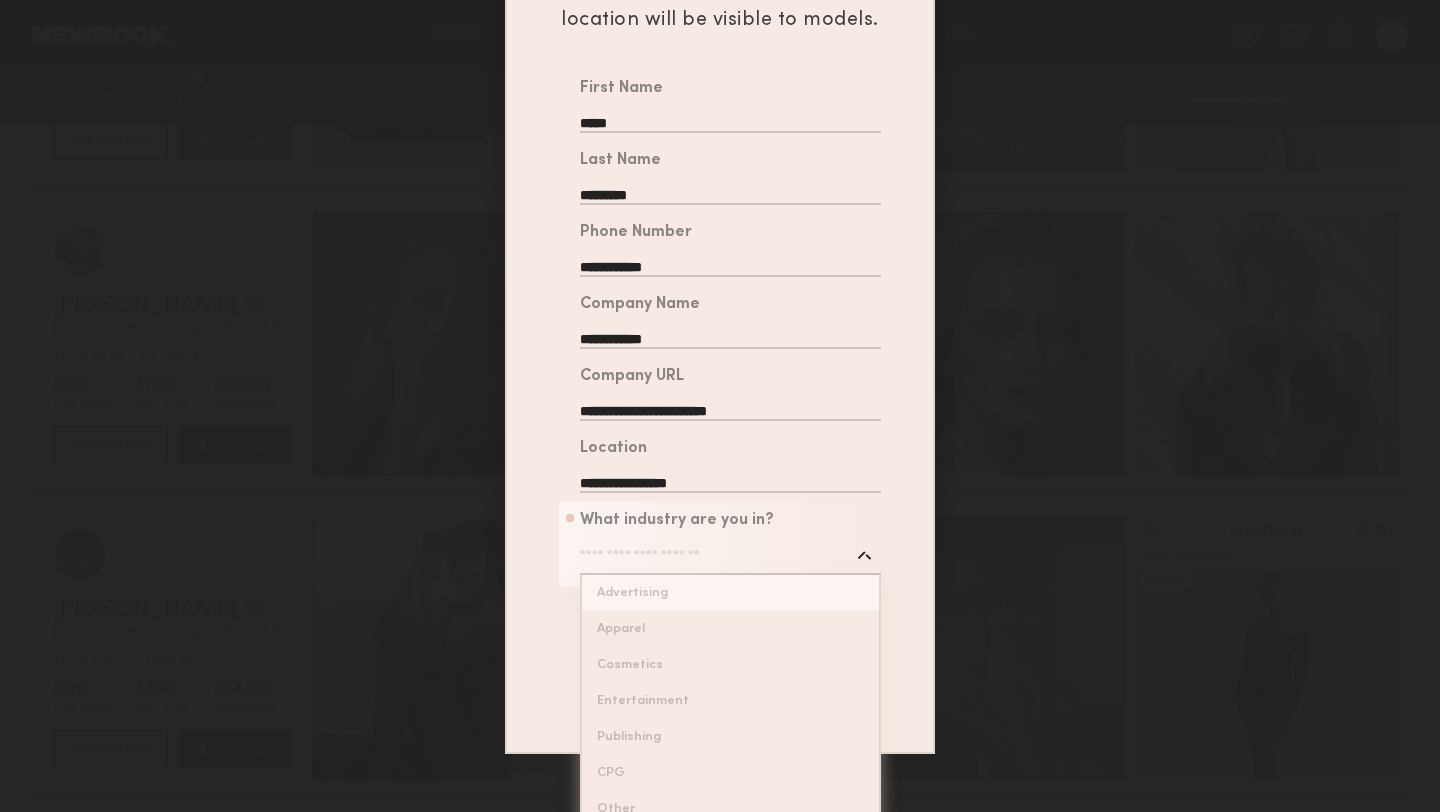 type on "**********" 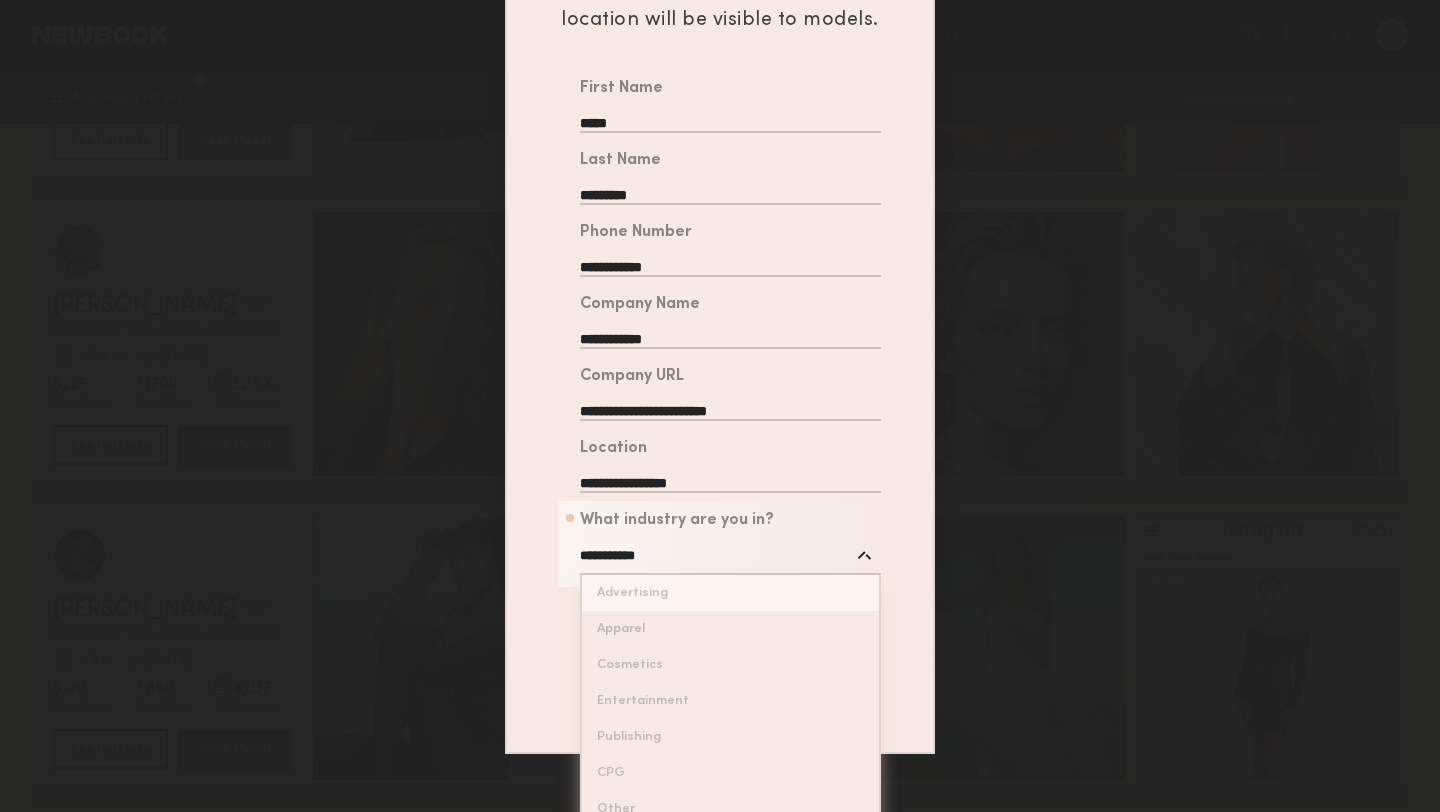 click on "**********" 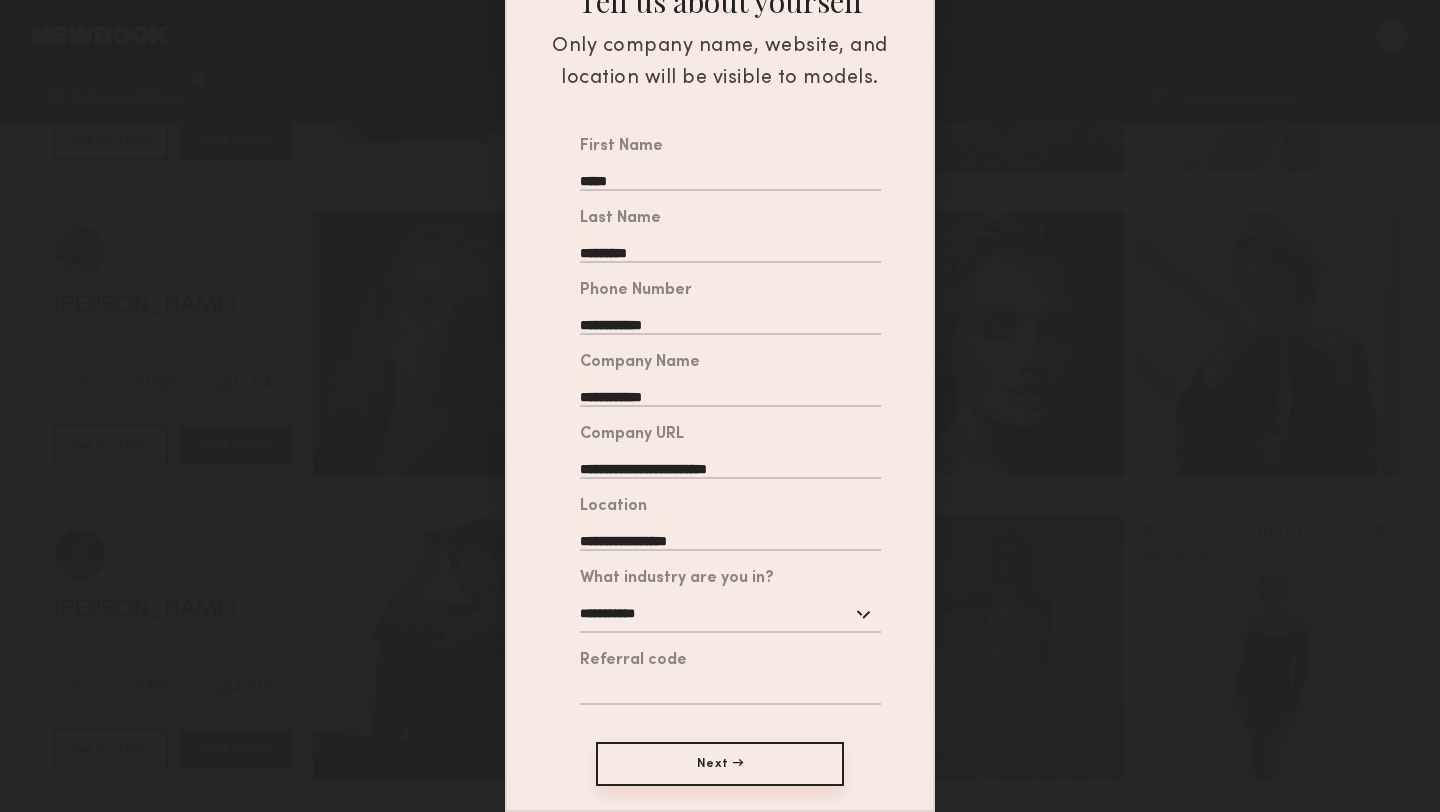 click on "Home Models Requests Job Posts Favorites Sign Out No fees up to $5,000 Advanced Filters Pro tip: speed up your search by using our advanced filters. Filter by Category  beauty lifestyle e-comm UGC curve unique swimwear influencer [PERSON_NAME] Favorite [GEOGRAPHIC_DATA], [GEOGRAPHIC_DATA] [DATE] Last Online View Portfolio [DATE] Last Online $480 Per Hour $3810 Per Day 15.5 K Followers See Portfolio Book Model Quick Preview Quick Preview Quick Preview Quick Preview [PERSON_NAME] Favorite [GEOGRAPHIC_DATA], [GEOGRAPHIC_DATA] Avg. request  response time < 24 hr [DATE] Last Online View Portfolio Avg. request  response time < 24 hr [DATE] Last Online $225 Per Hour $1700 Per Day 32.5 K Followers See Portfolio Book Model Quick Preview Quick Preview Quick Preview Quick Preview [PERSON_NAME] Favorite [GEOGRAPHIC_DATA], [GEOGRAPHIC_DATA] Avg. request  response time < 3 d [DATE] Last Online View Portfolio Avg. request  response time < 3 d [DATE] Last Online $120 Per Hour $850 Per Day 4,037 Followers See Portfolio Book Model Quick Preview Quick Preview Quick Preview Quick Preview Favorite" at bounding box center (720, 587) 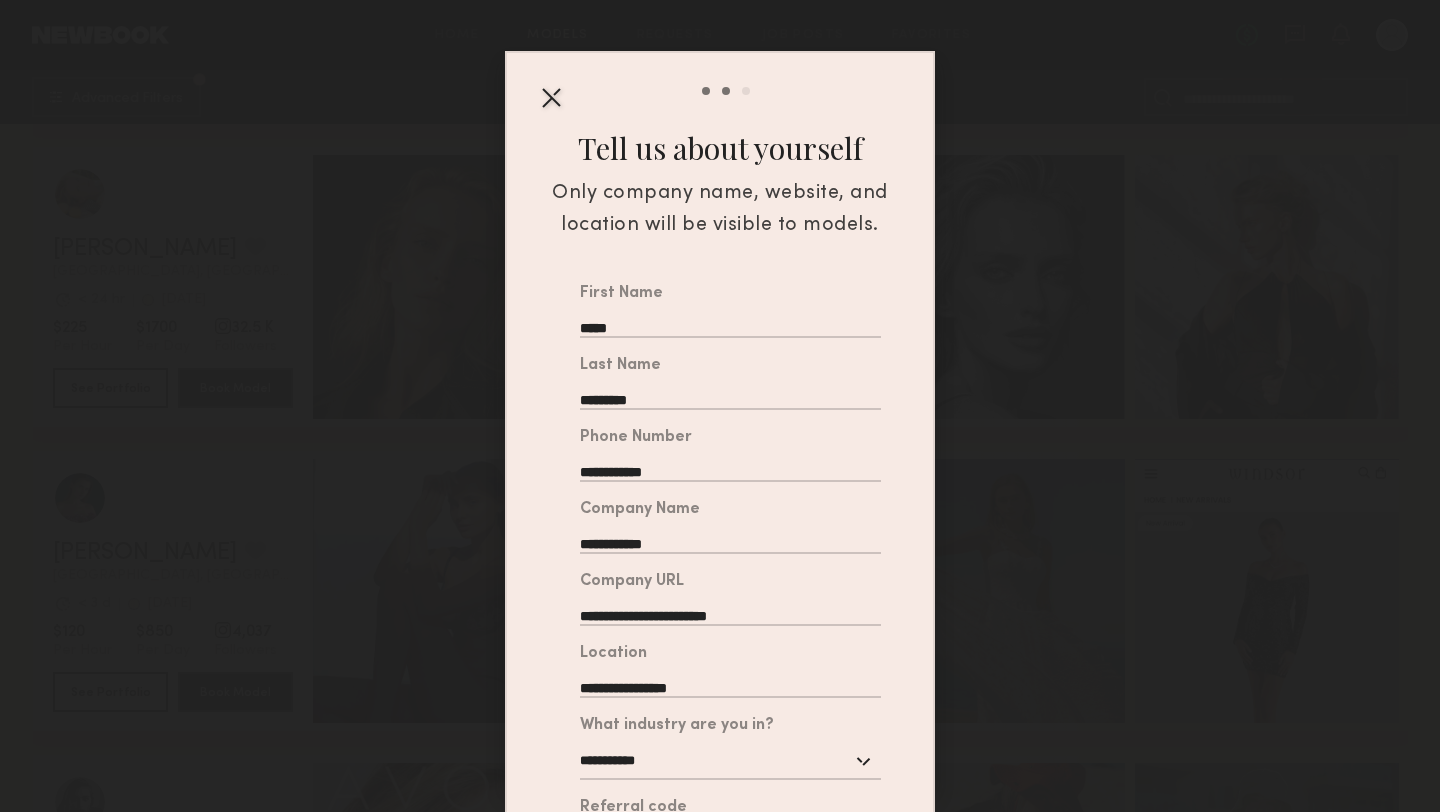 scroll, scrollTop: 181, scrollLeft: 0, axis: vertical 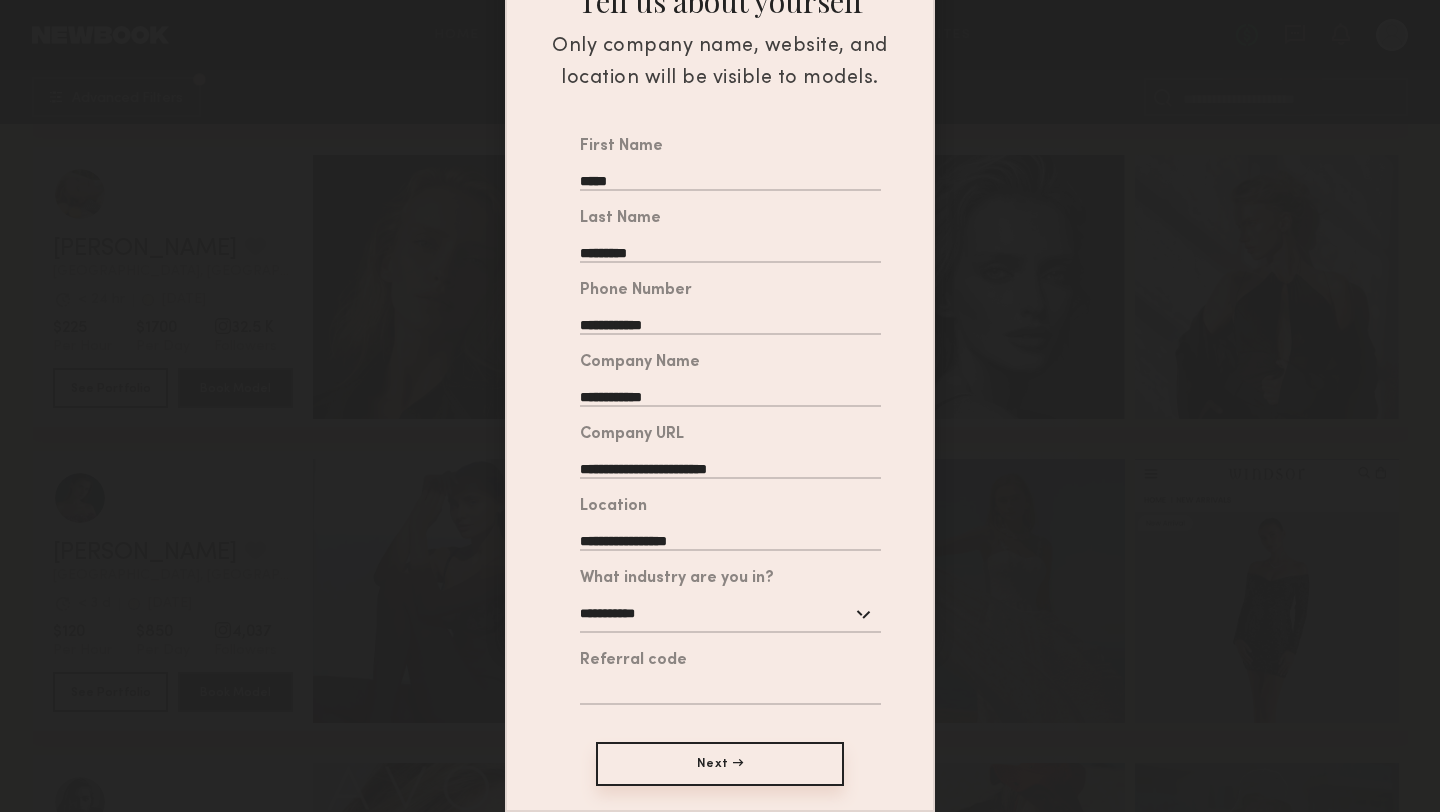click 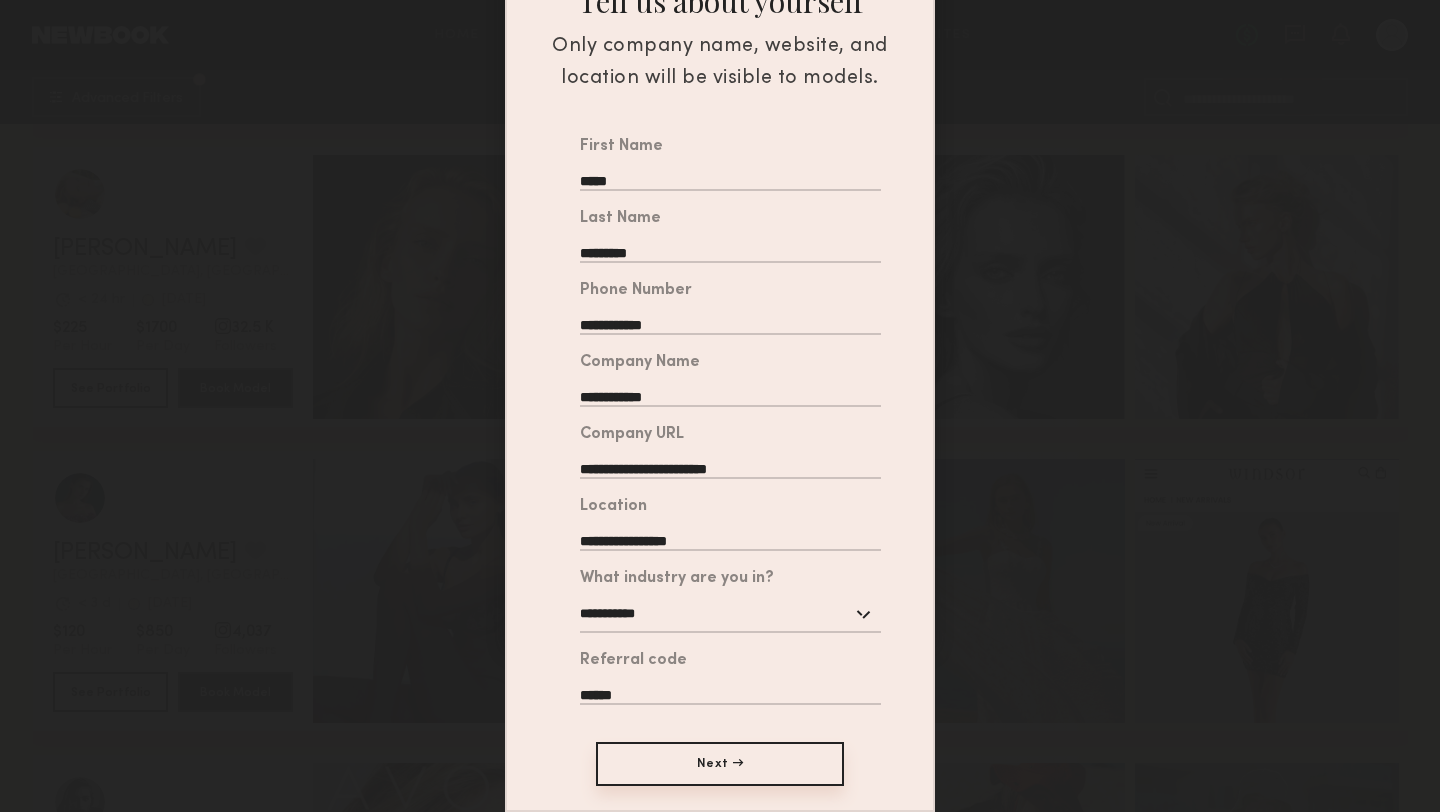 type on "******" 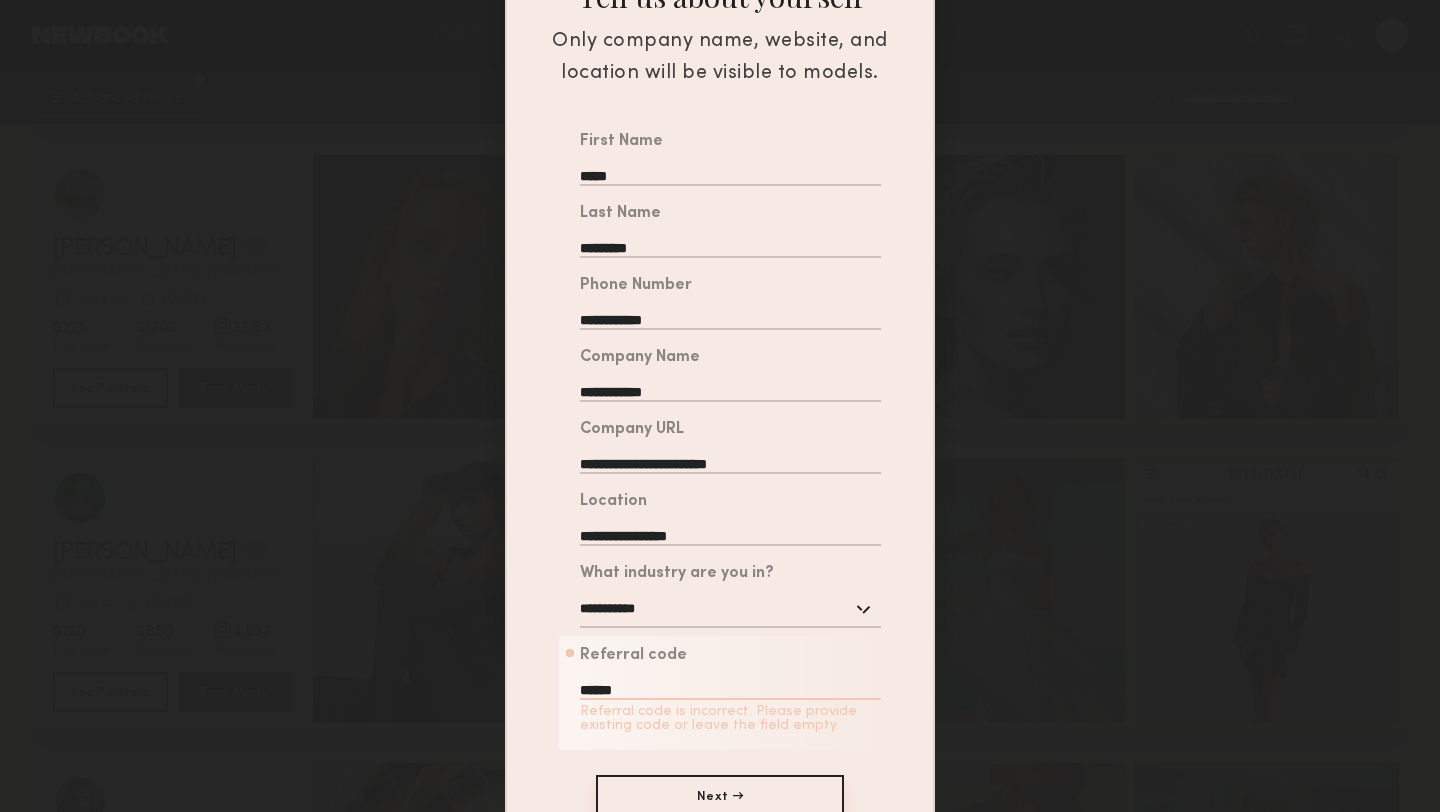 click on "******" 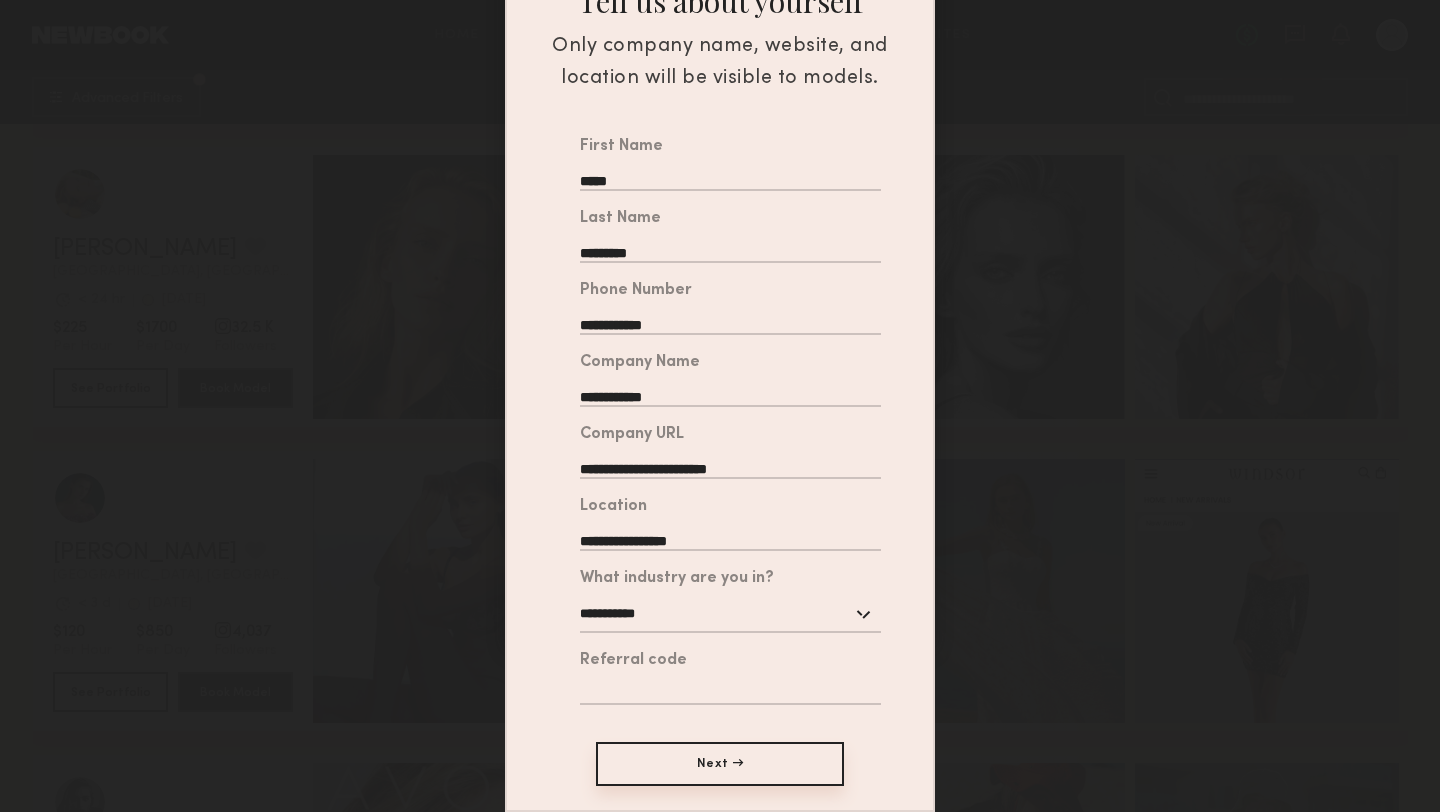 scroll, scrollTop: 0, scrollLeft: 0, axis: both 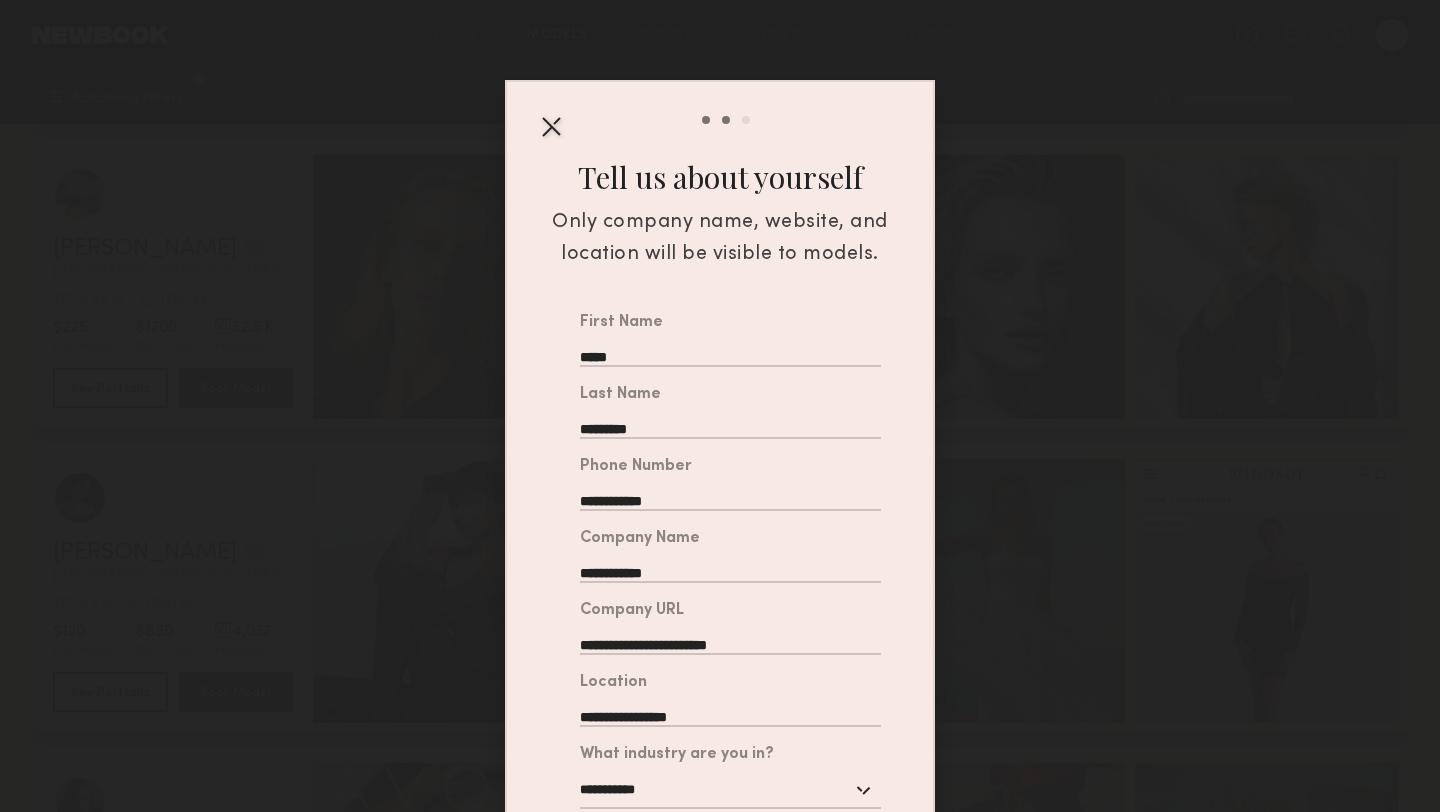 type 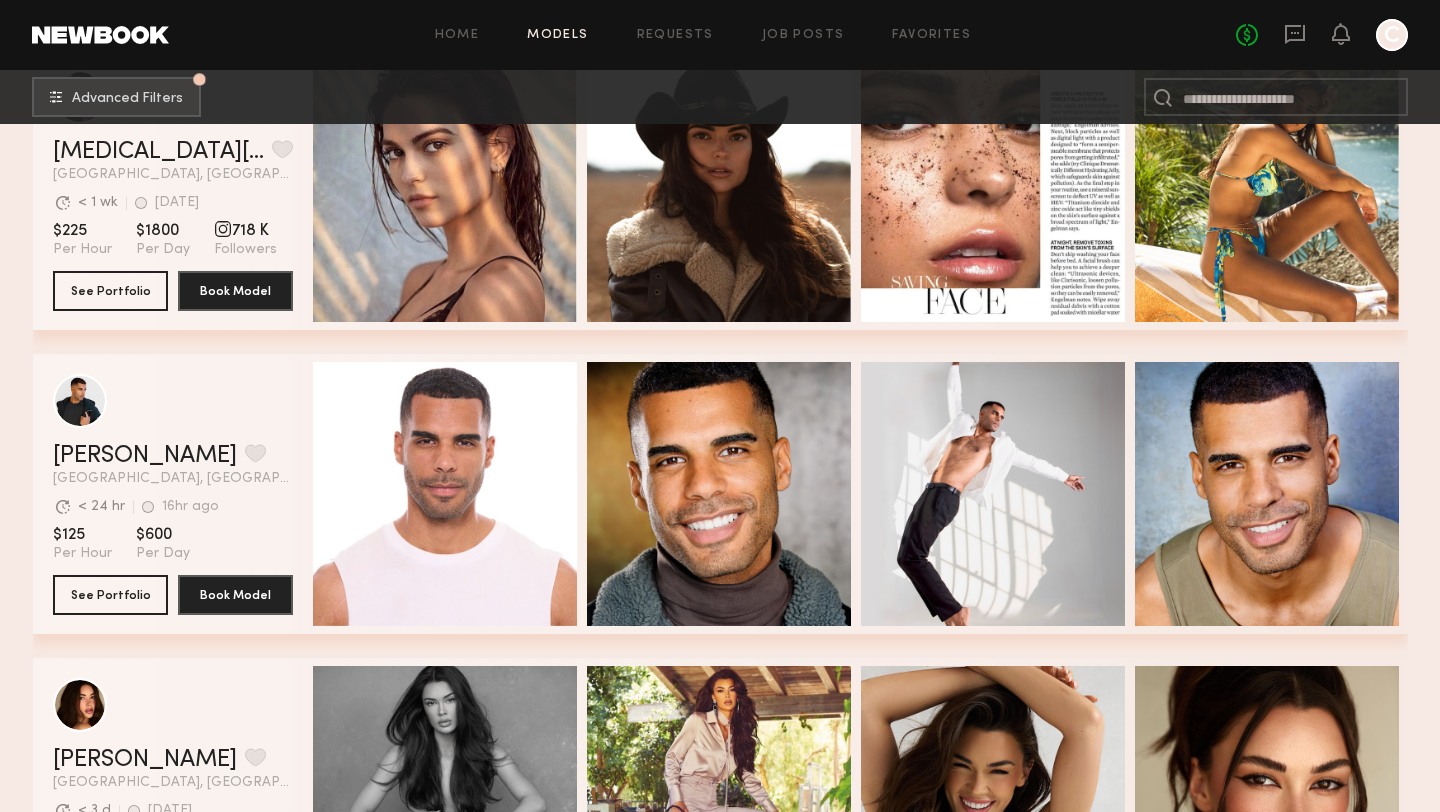 scroll, scrollTop: 0, scrollLeft: 0, axis: both 